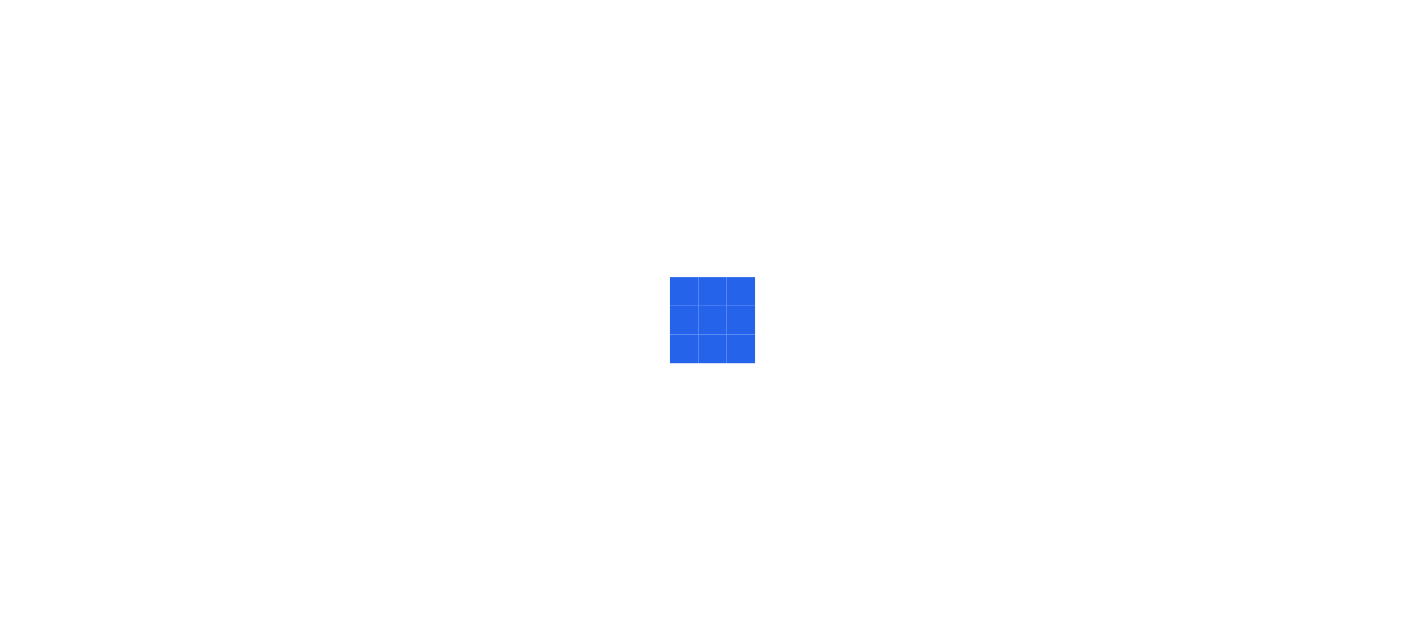 scroll, scrollTop: 0, scrollLeft: 0, axis: both 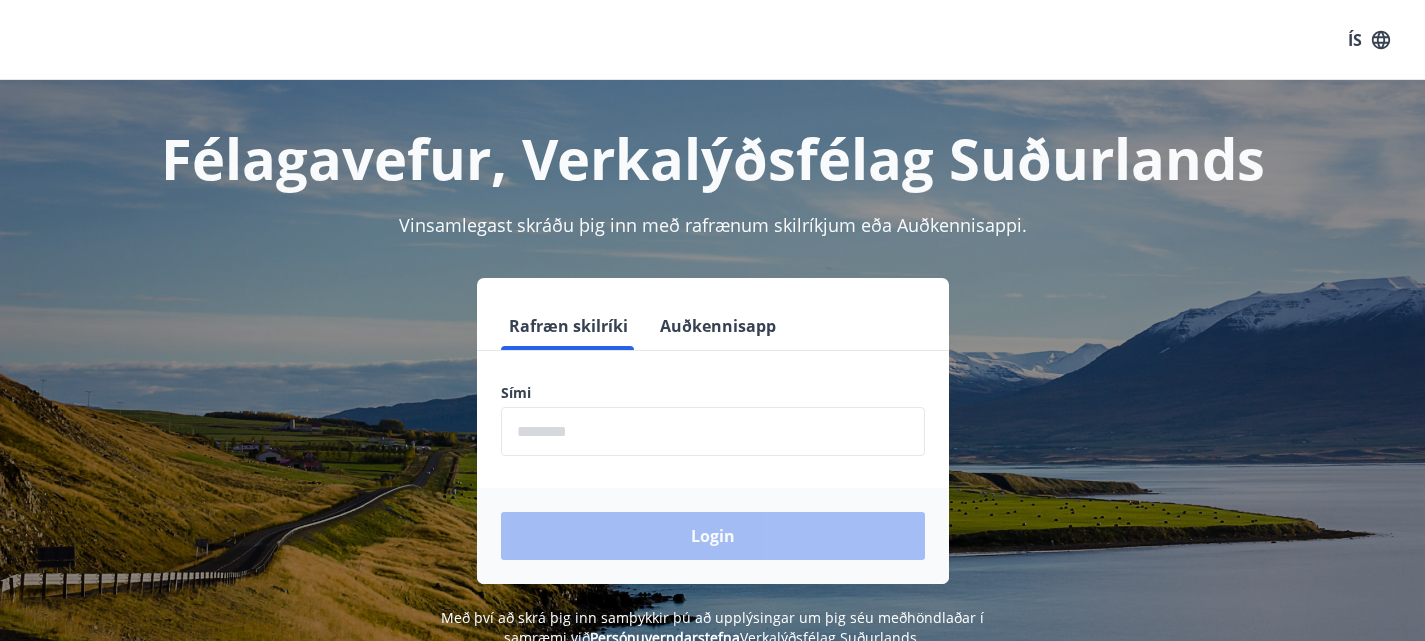 drag, startPoint x: 810, startPoint y: 391, endPoint x: 793, endPoint y: 427, distance: 39.812057 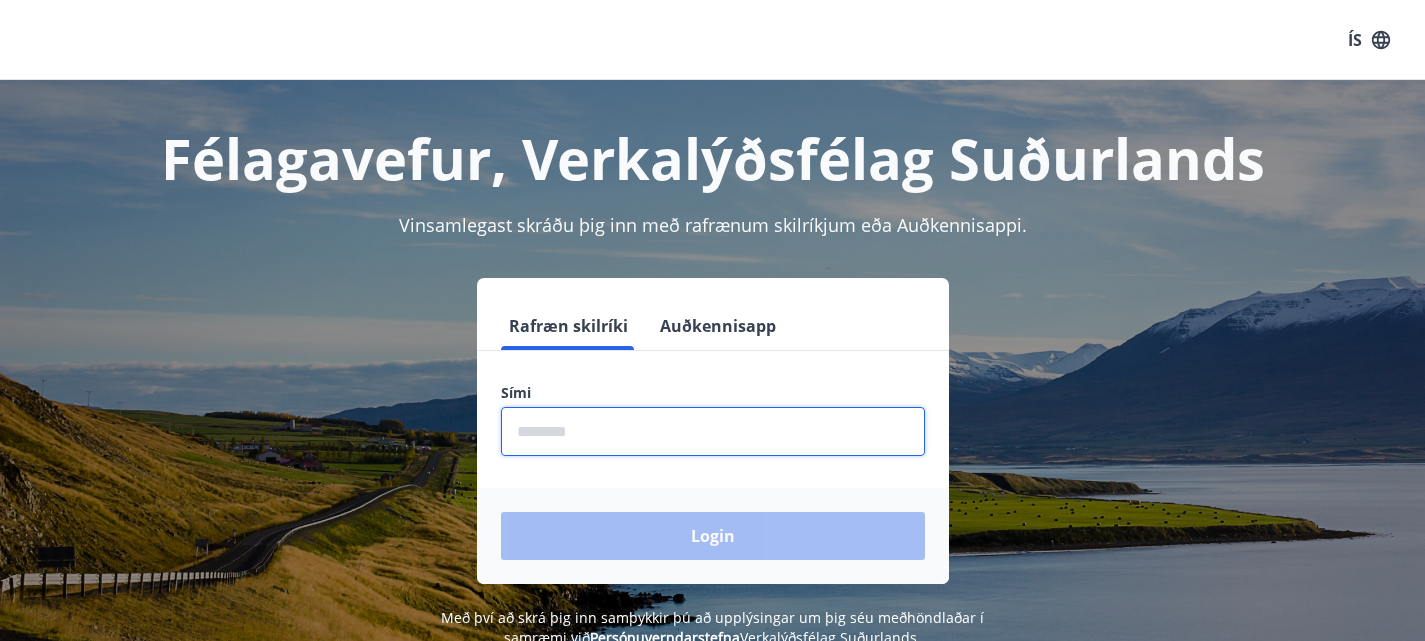click at bounding box center [713, 431] 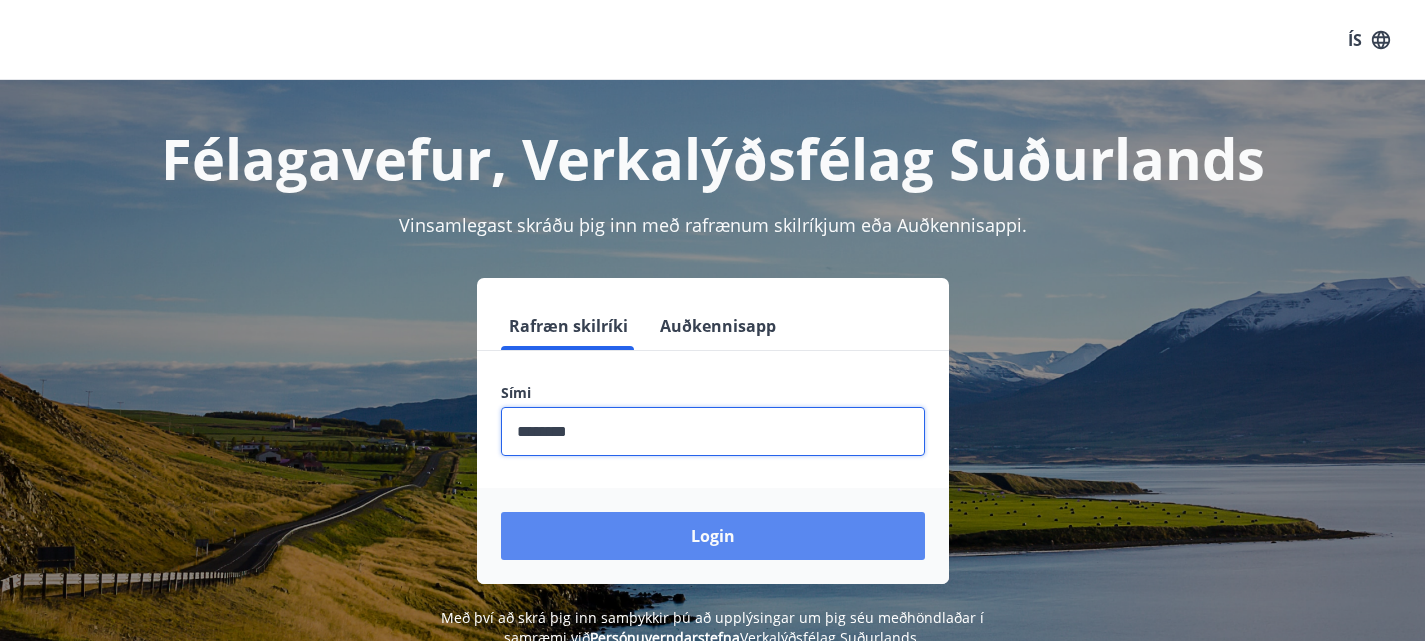 type on "********" 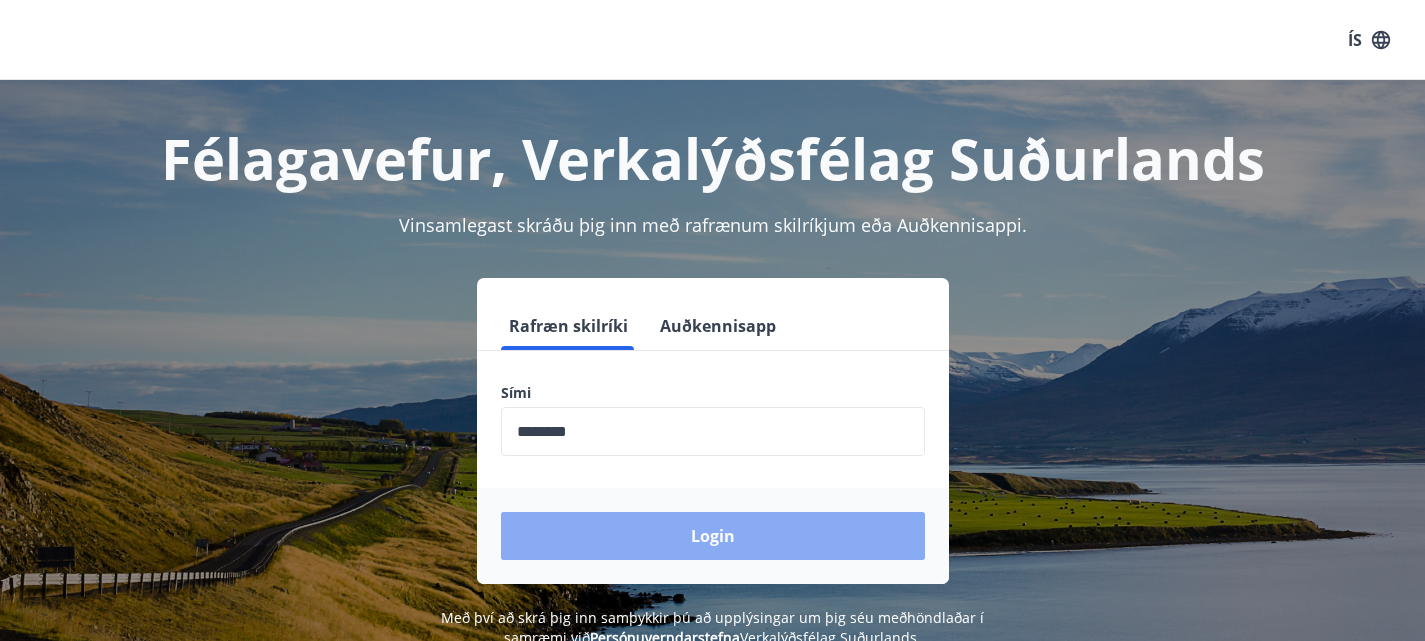 click on "Login" at bounding box center (713, 536) 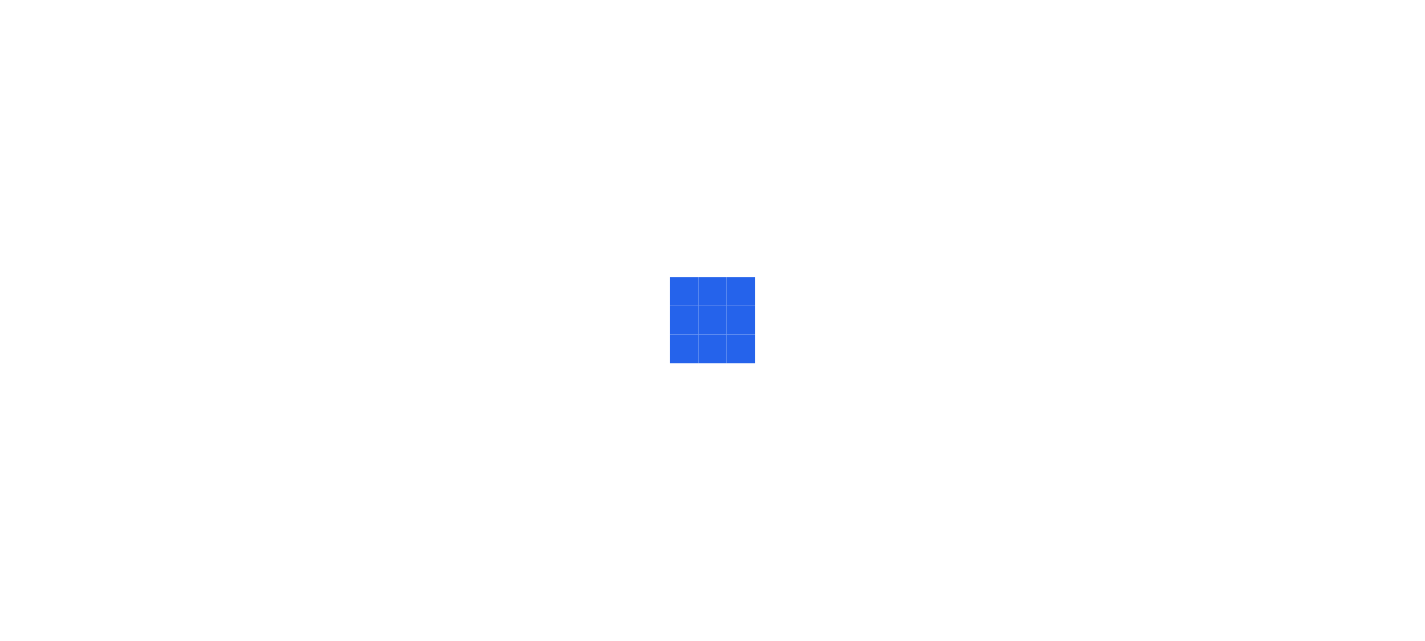 scroll, scrollTop: 0, scrollLeft: 0, axis: both 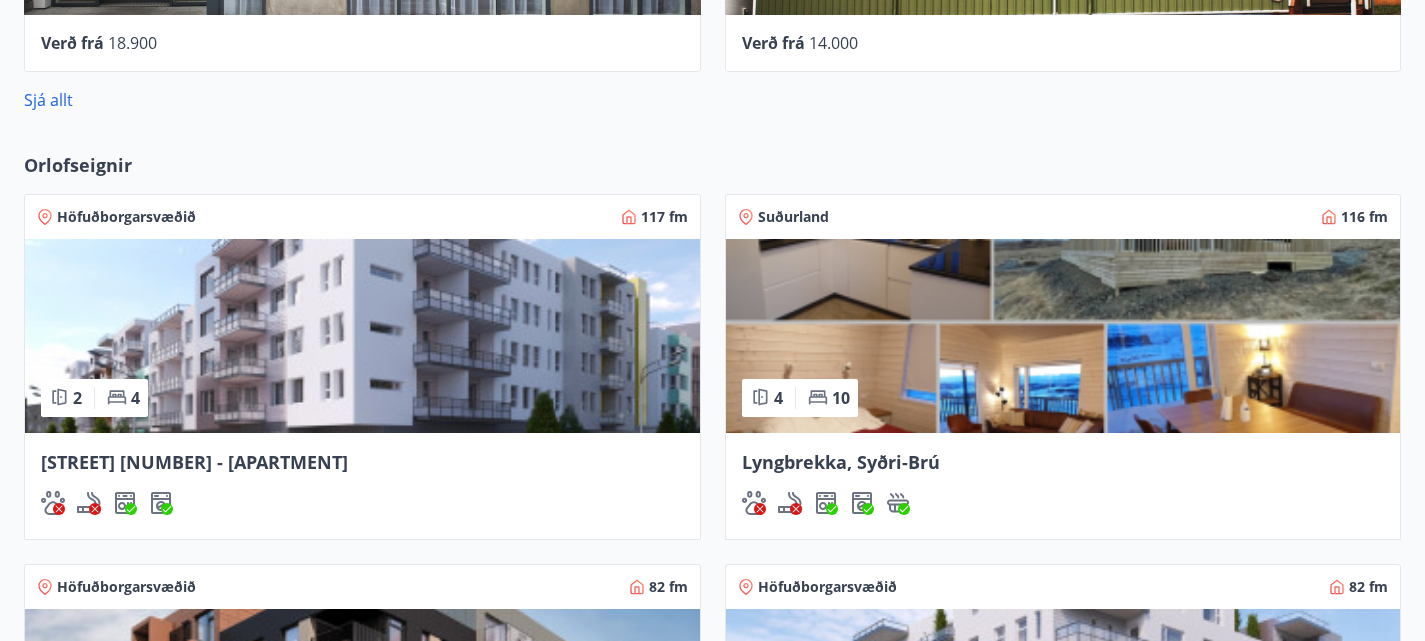 click on "Sjá framboð orlofseigna" at bounding box center [138, 958] 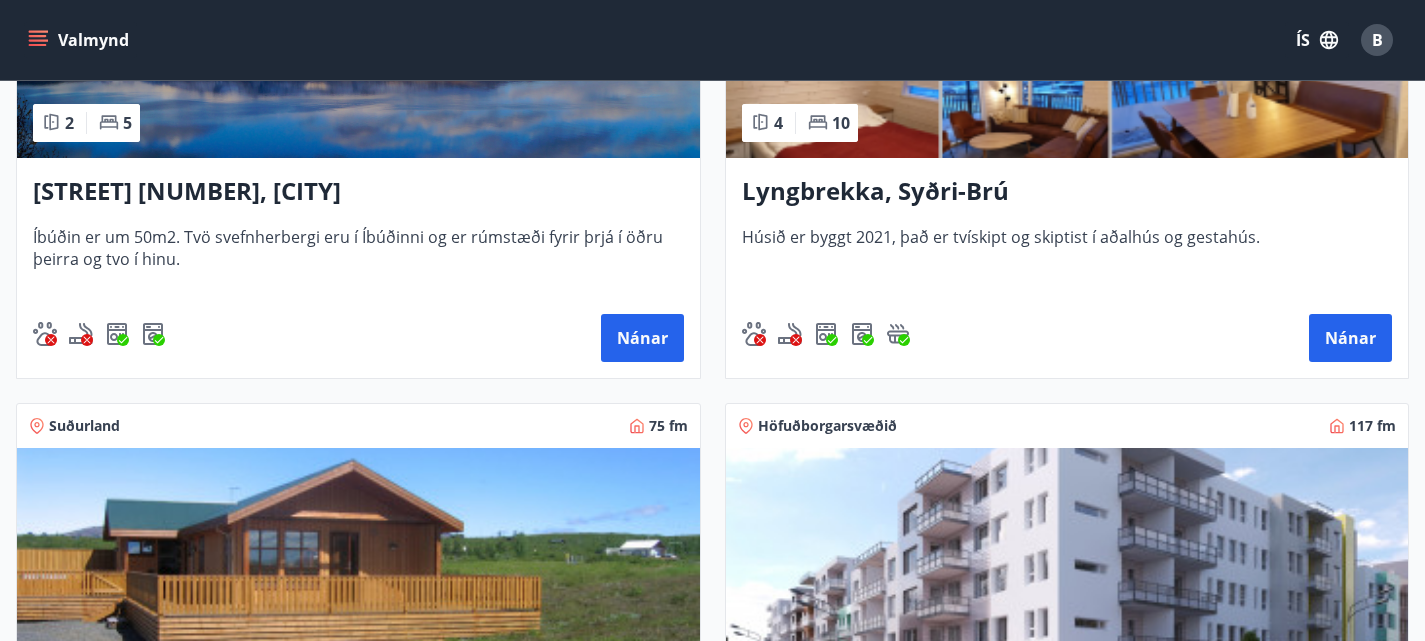 scroll, scrollTop: 578, scrollLeft: 0, axis: vertical 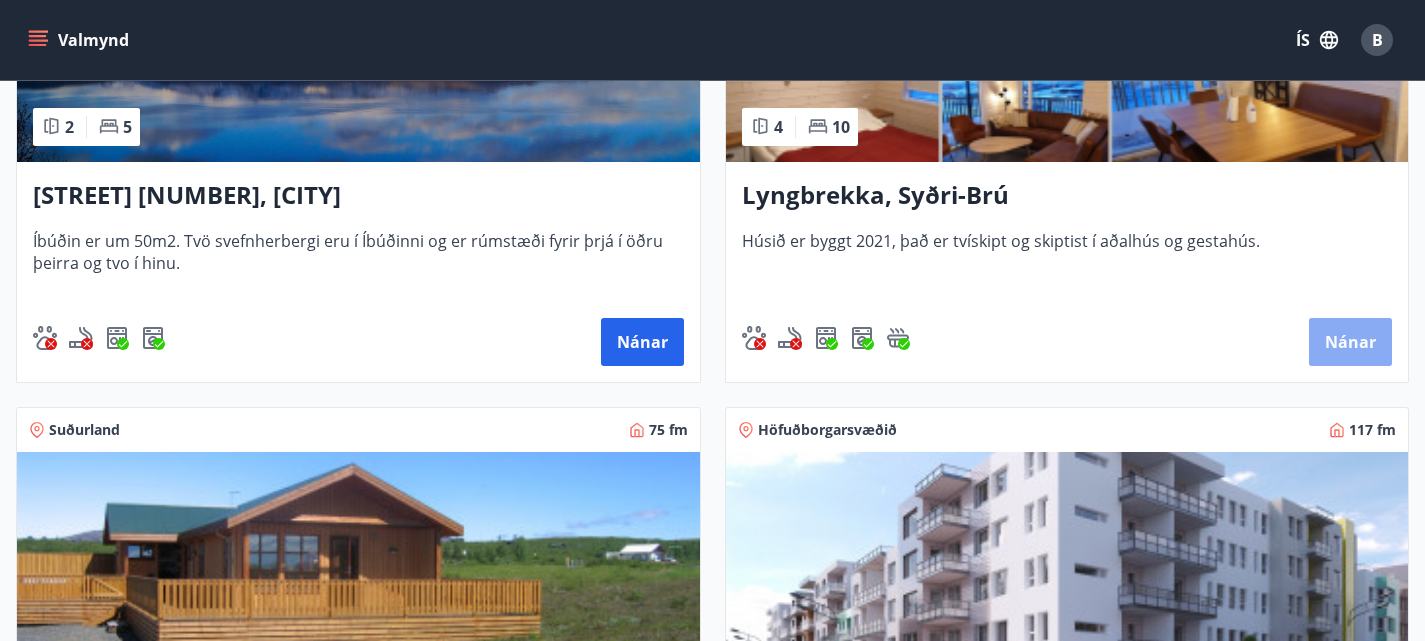 click on "Nánar" at bounding box center [1350, 342] 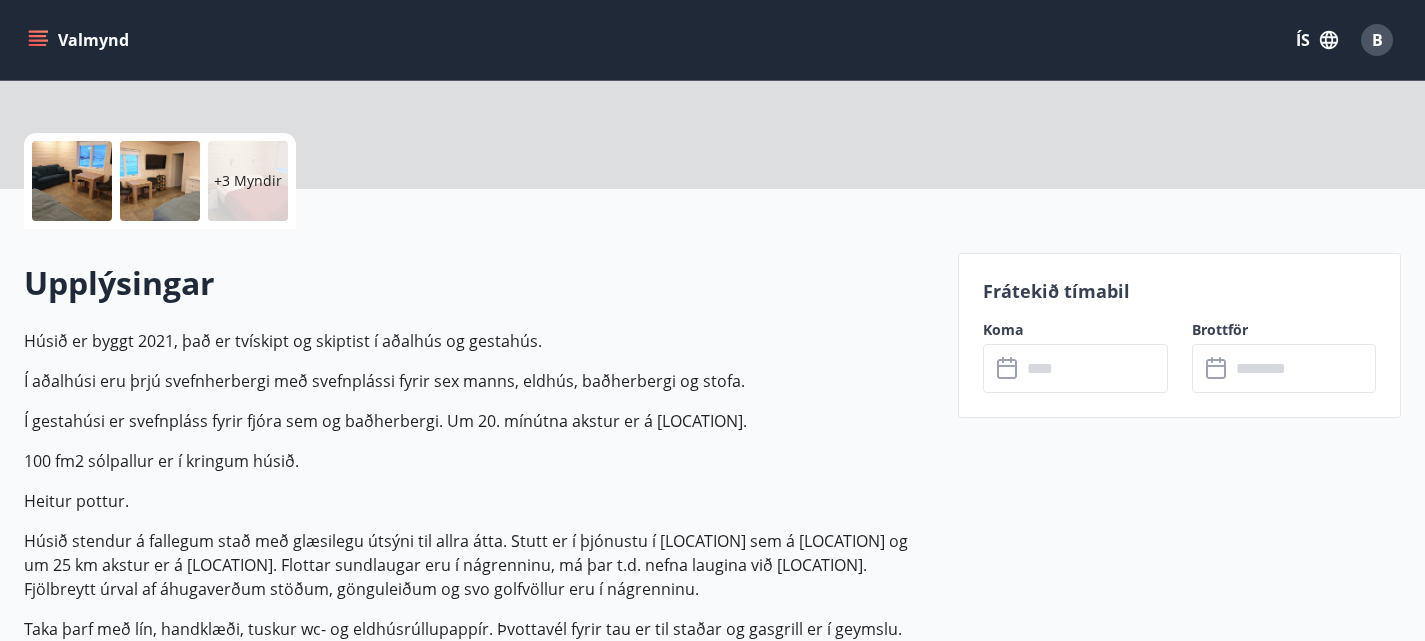scroll, scrollTop: 0, scrollLeft: 0, axis: both 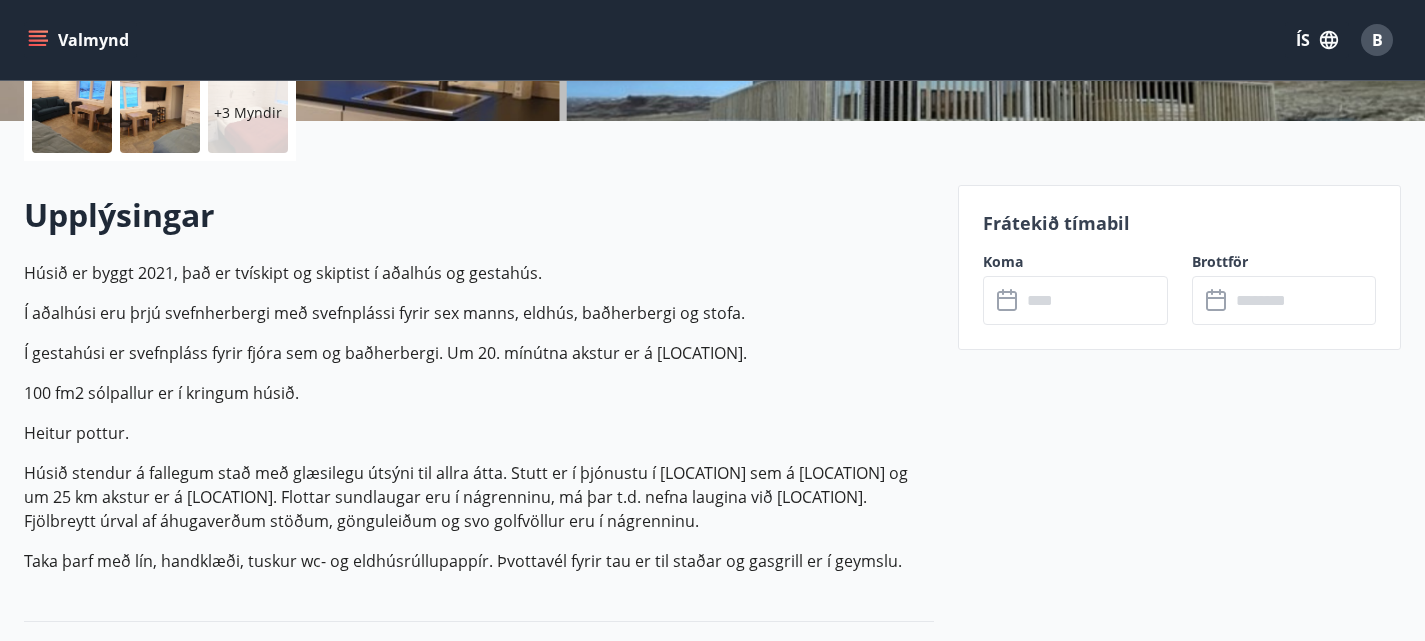 click at bounding box center (1094, 300) 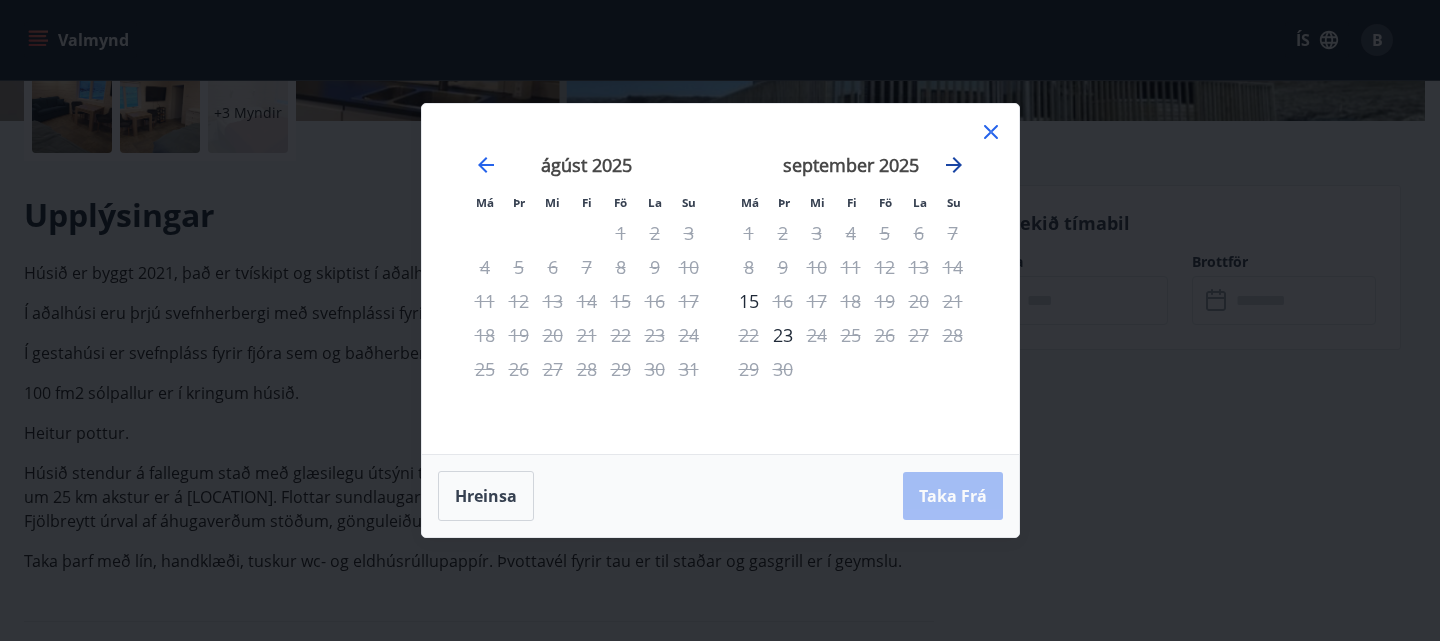 click 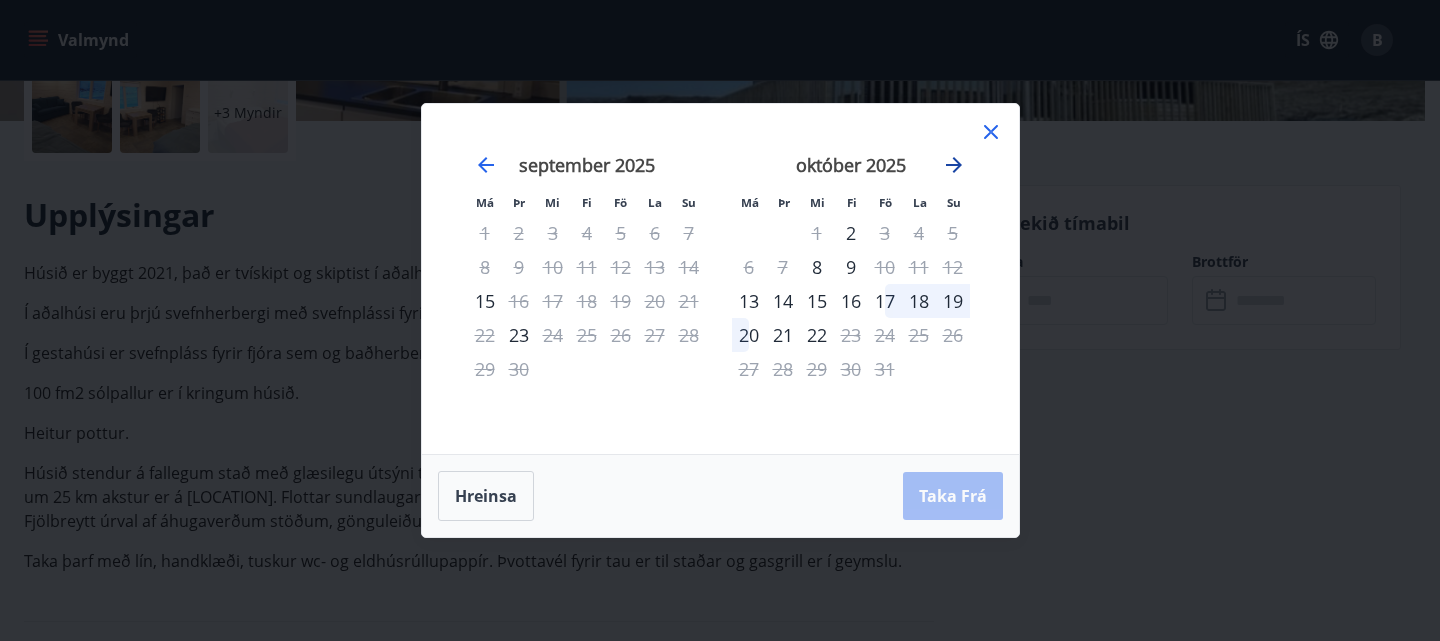click 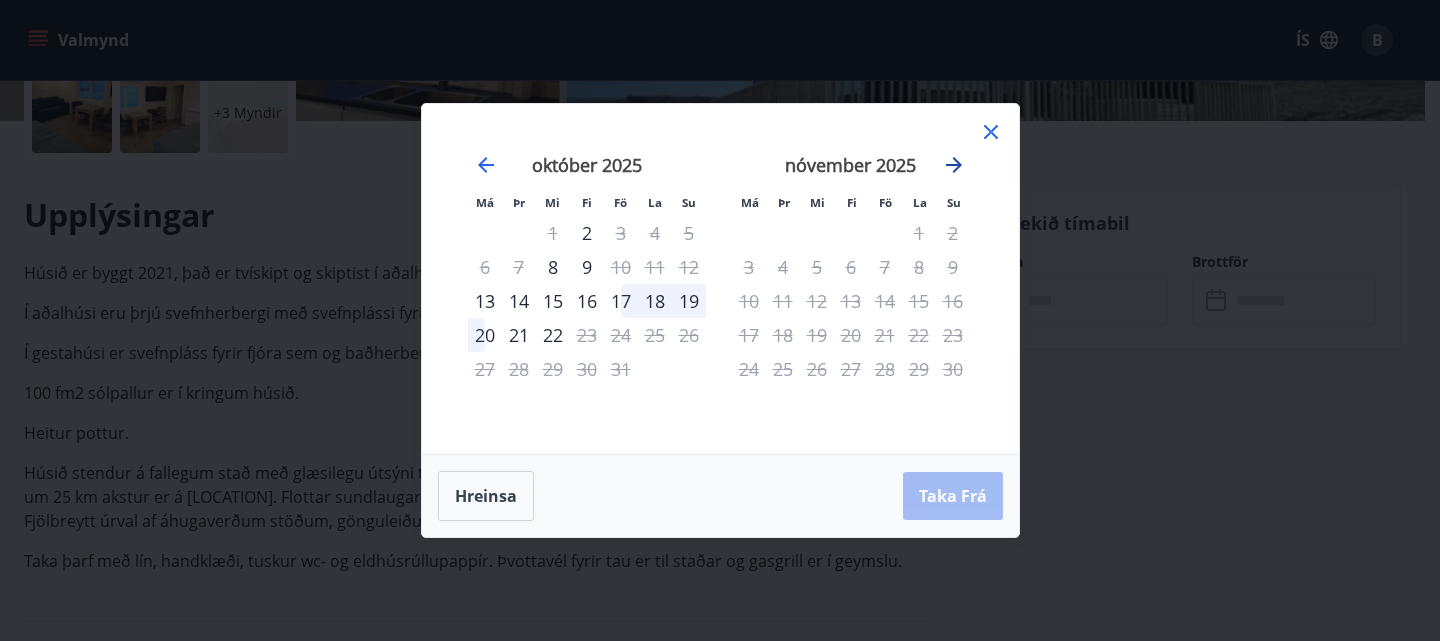 click 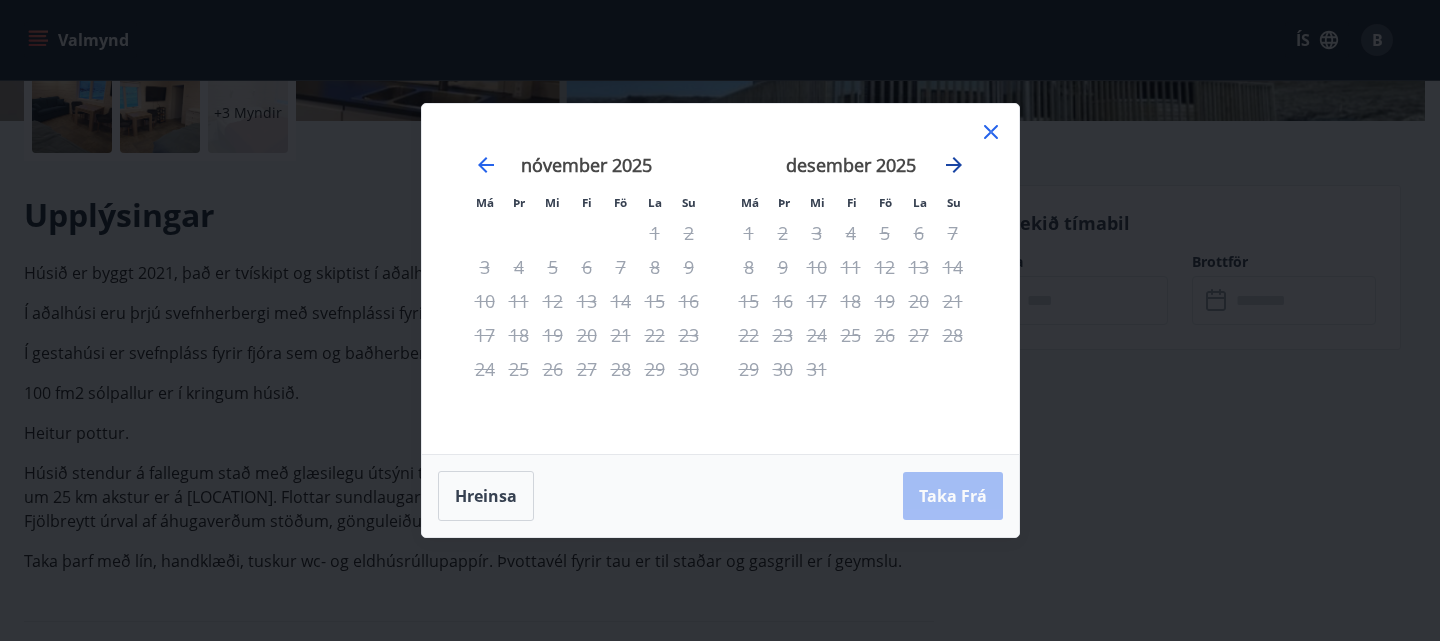 click 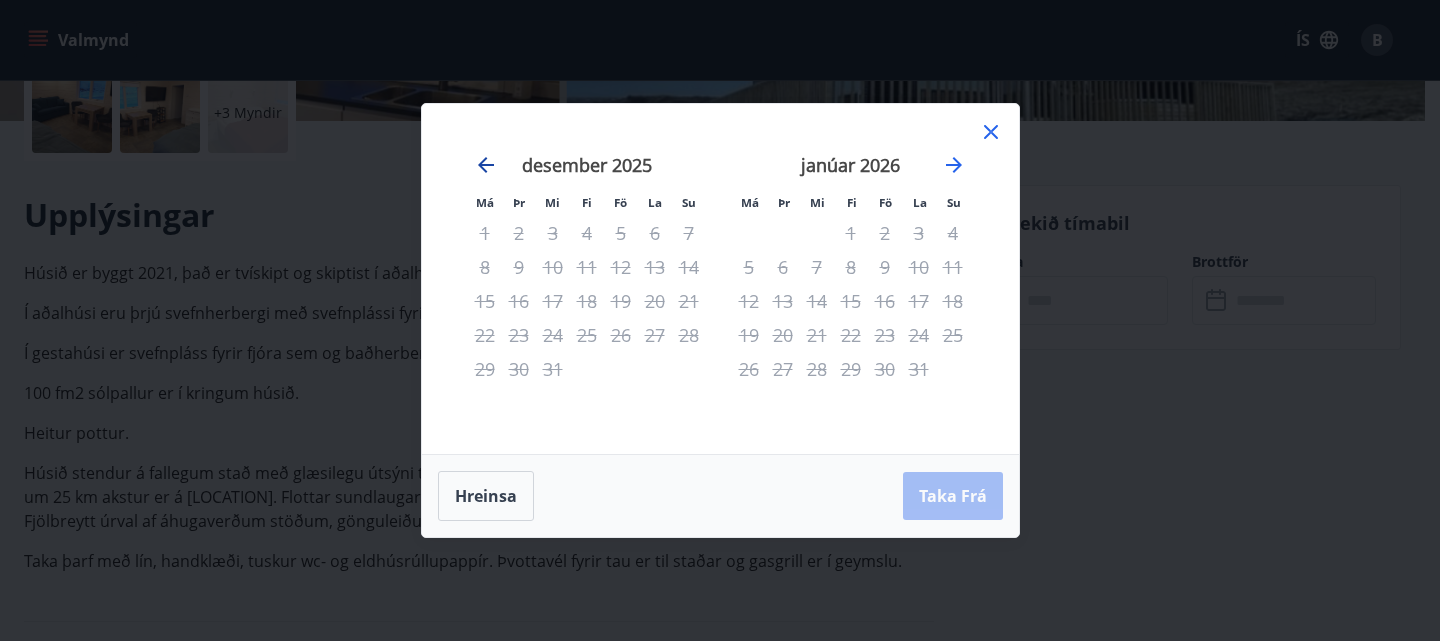 click 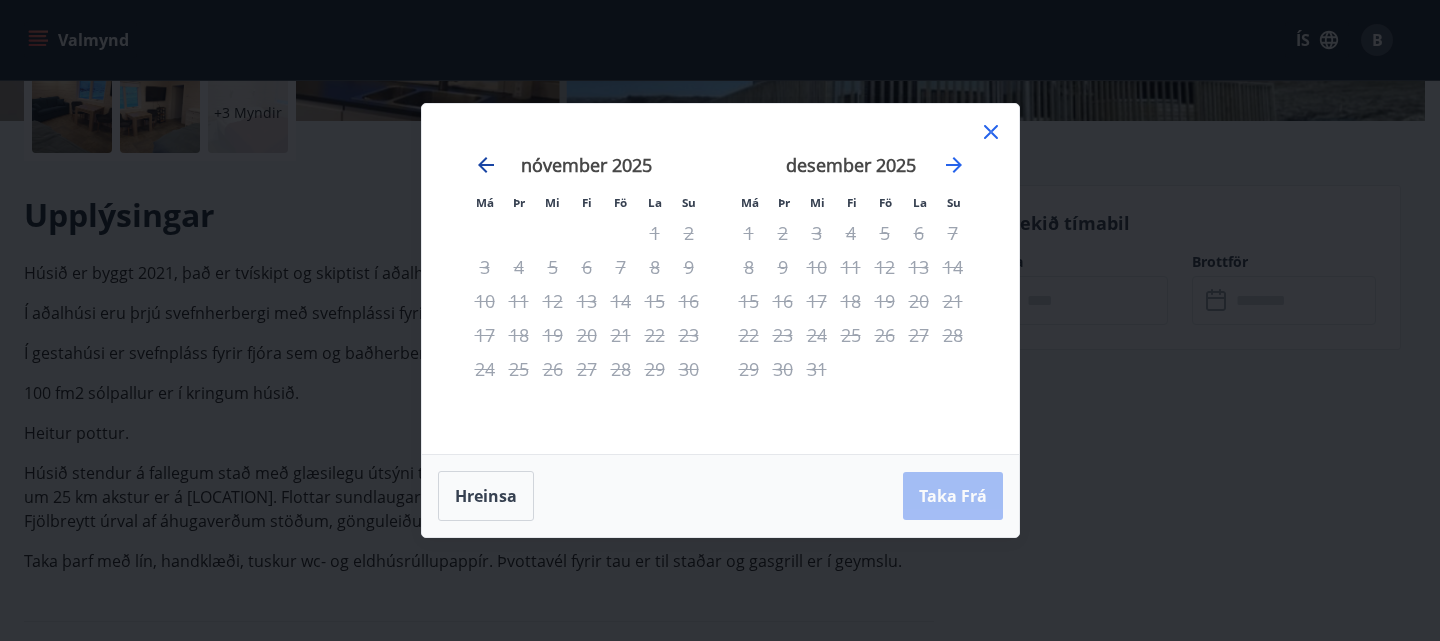 click 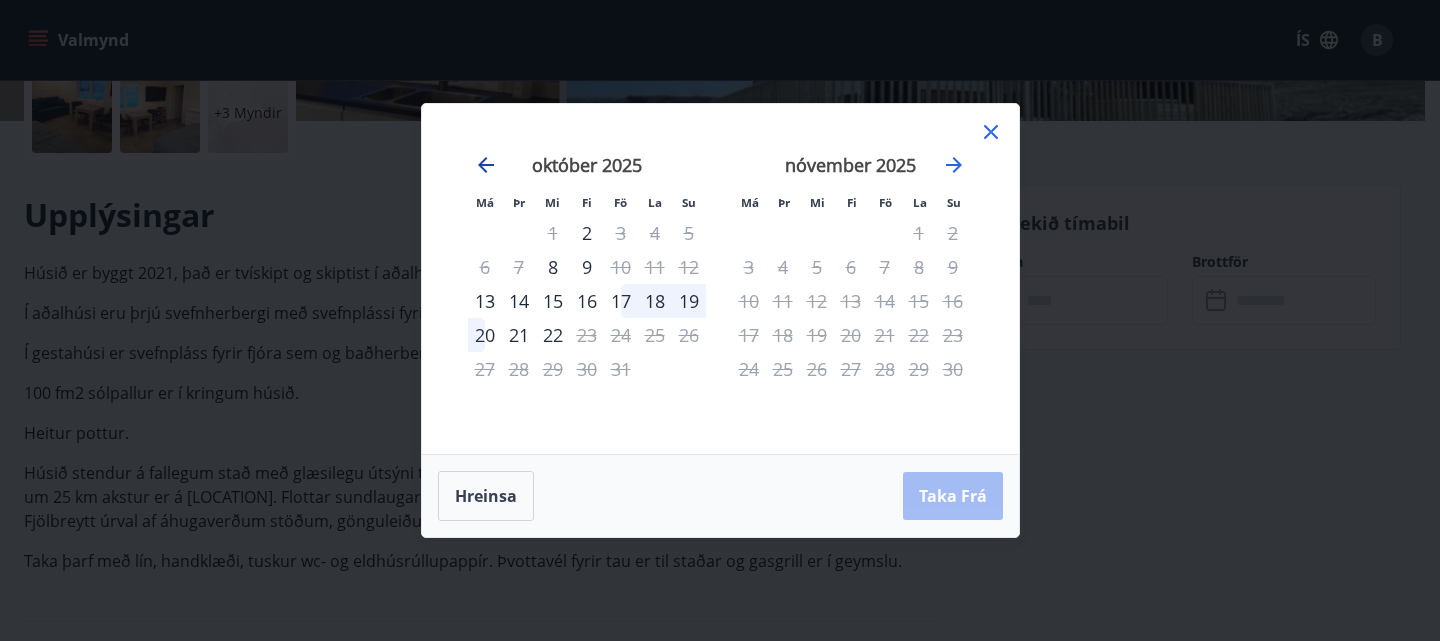 click 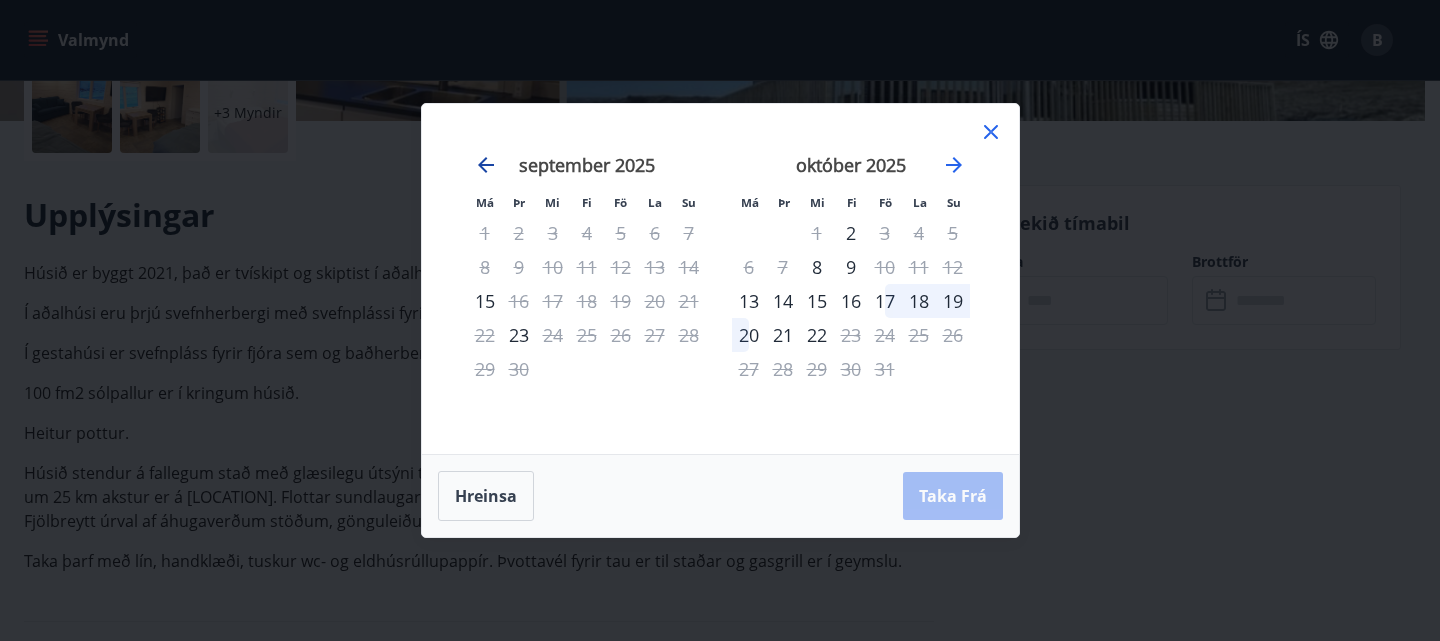 click 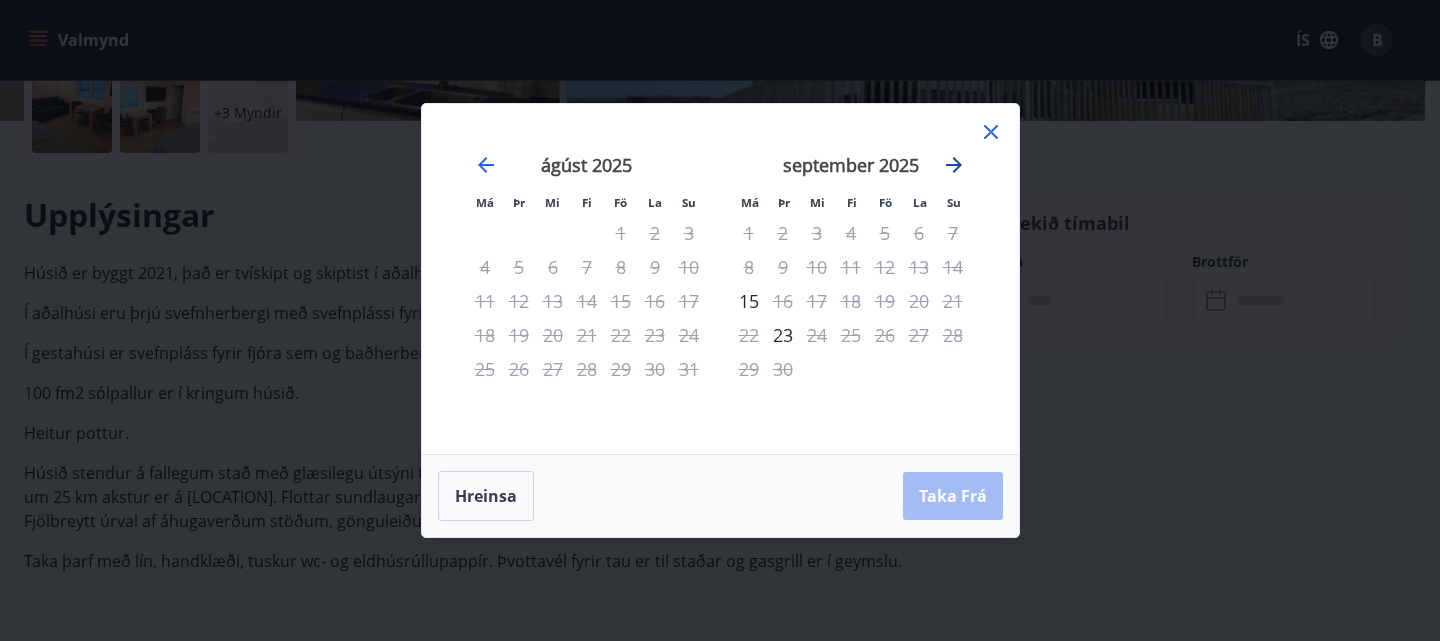 click 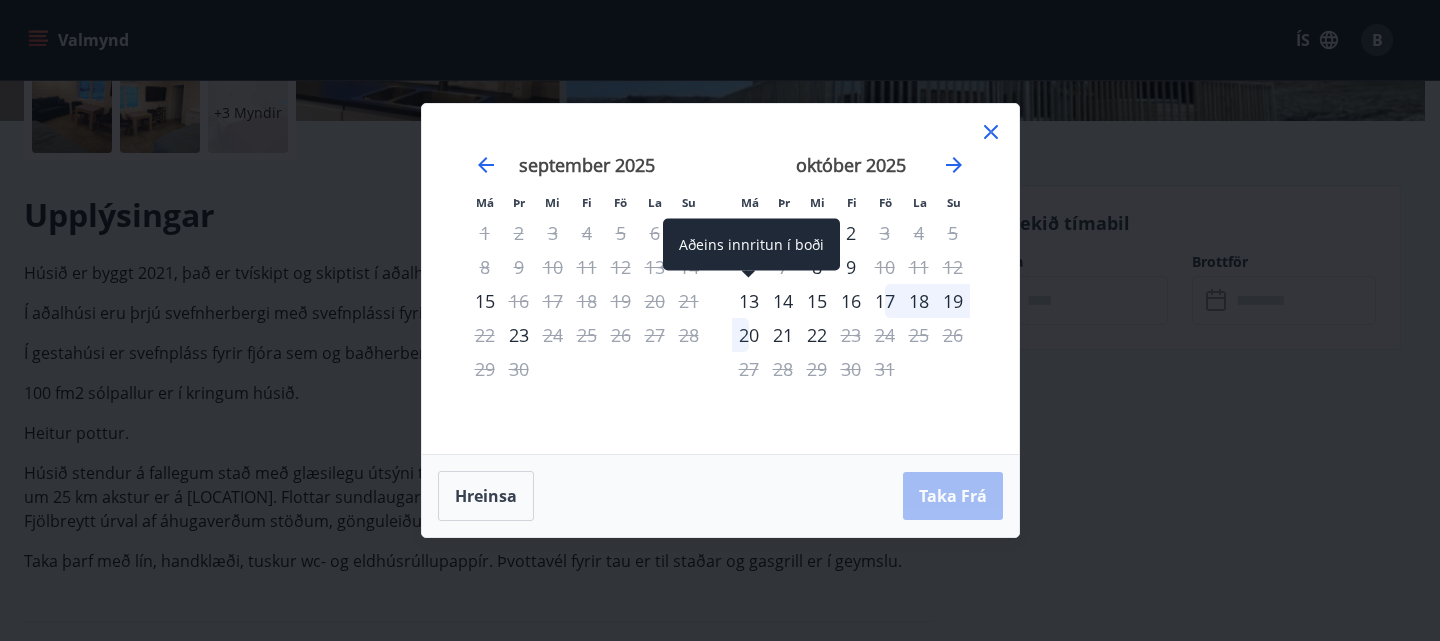 click on "13" at bounding box center [749, 301] 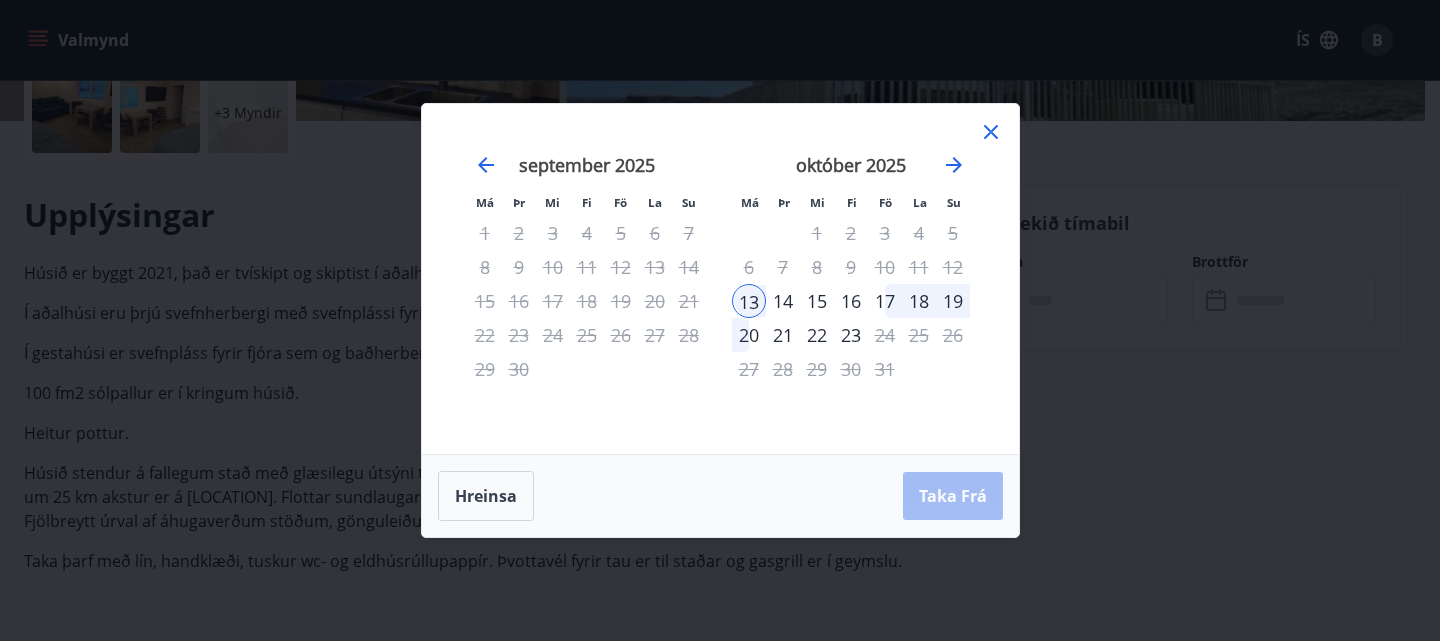 click on "20" at bounding box center [749, 335] 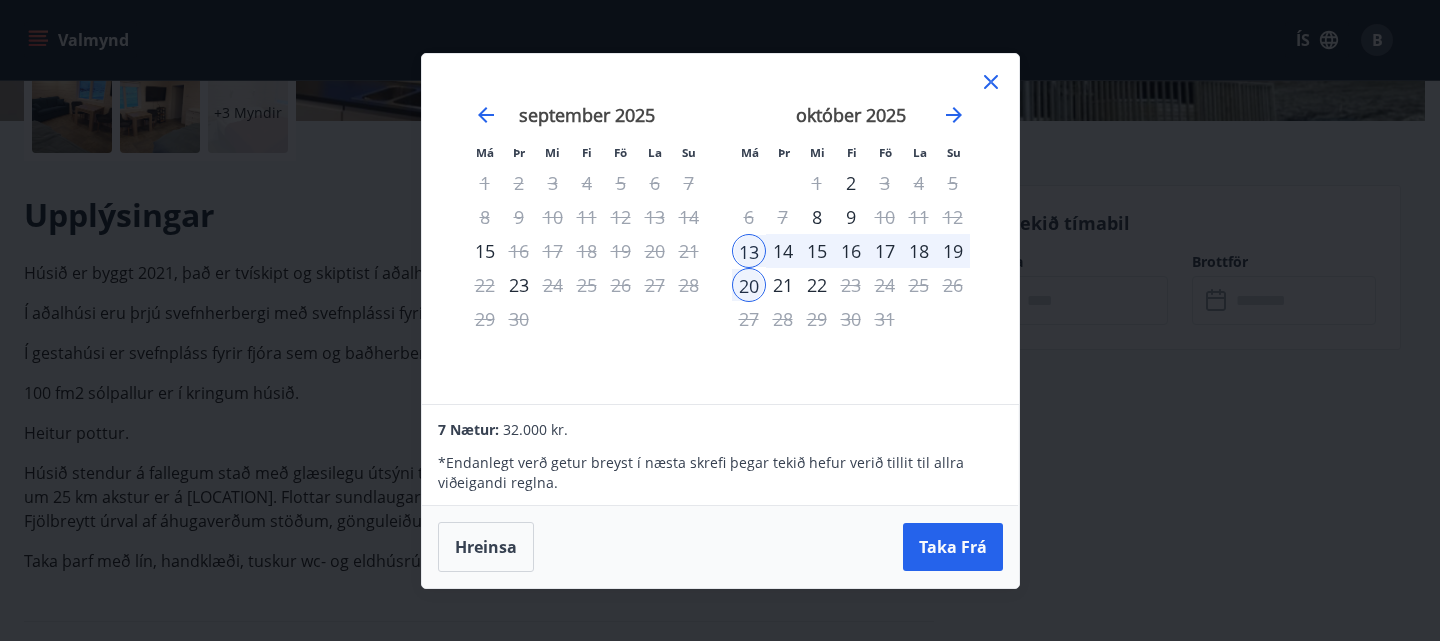 click 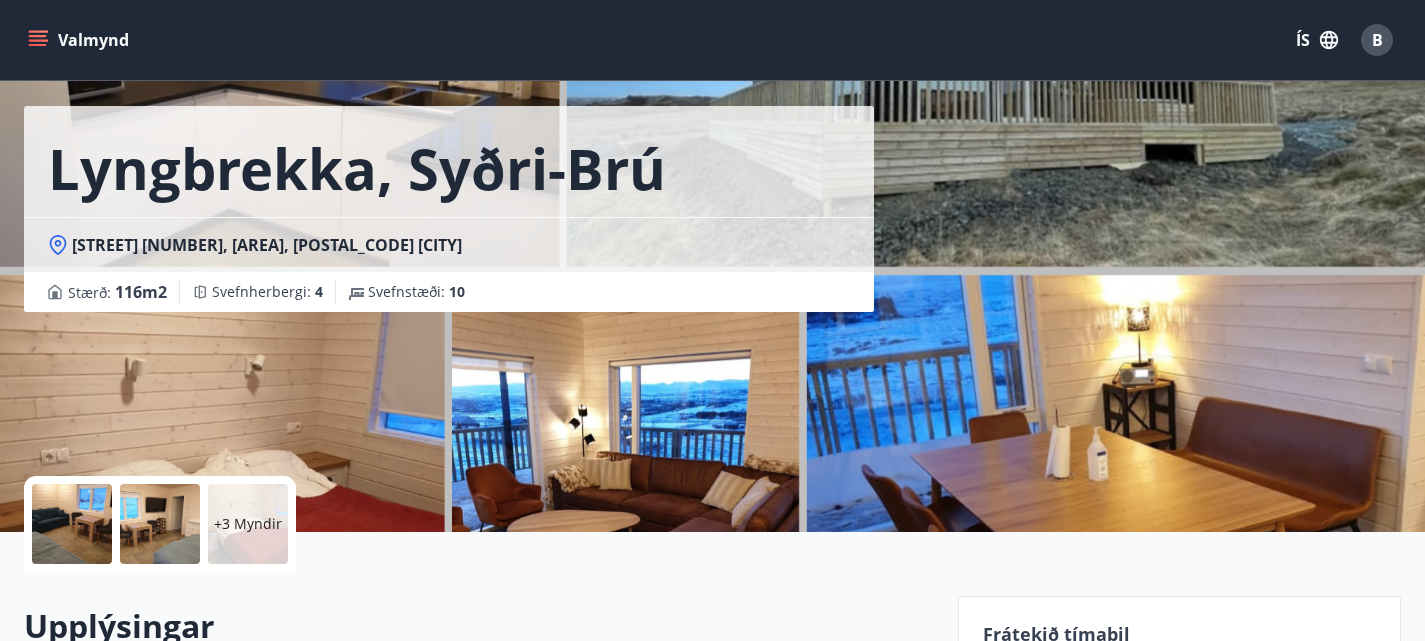 scroll, scrollTop: 58, scrollLeft: 0, axis: vertical 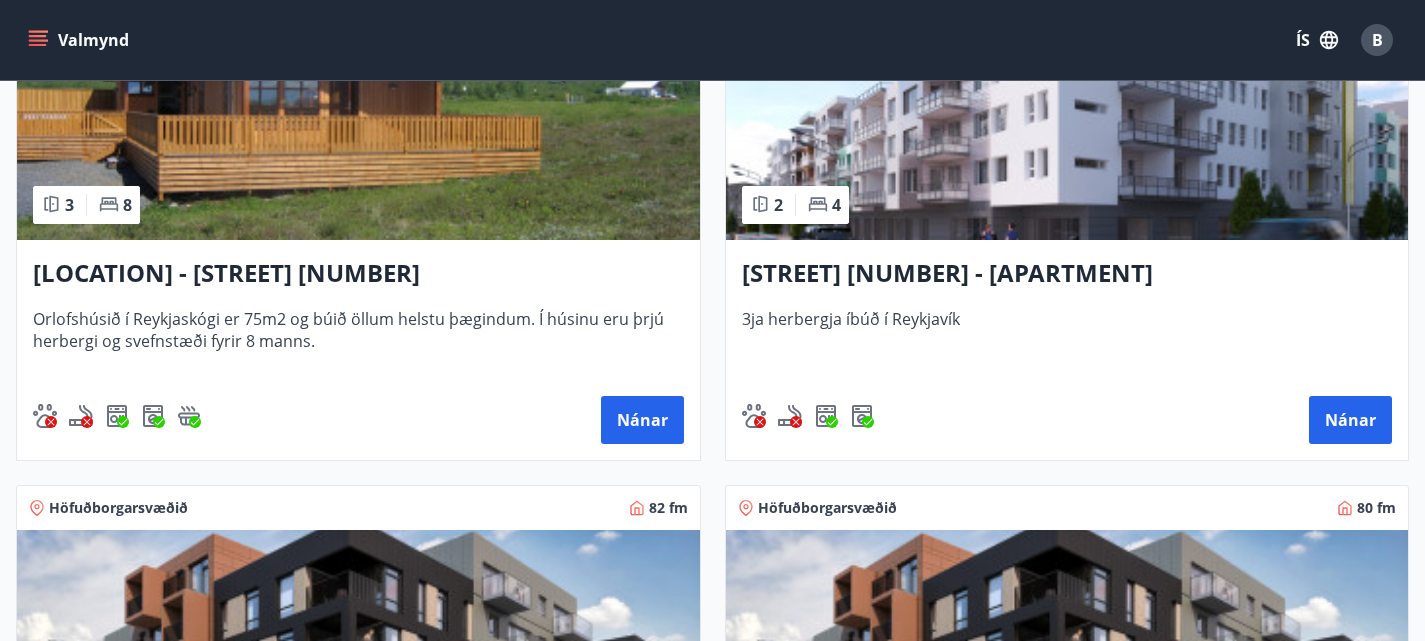 click on "Nánar" at bounding box center [642, 962] 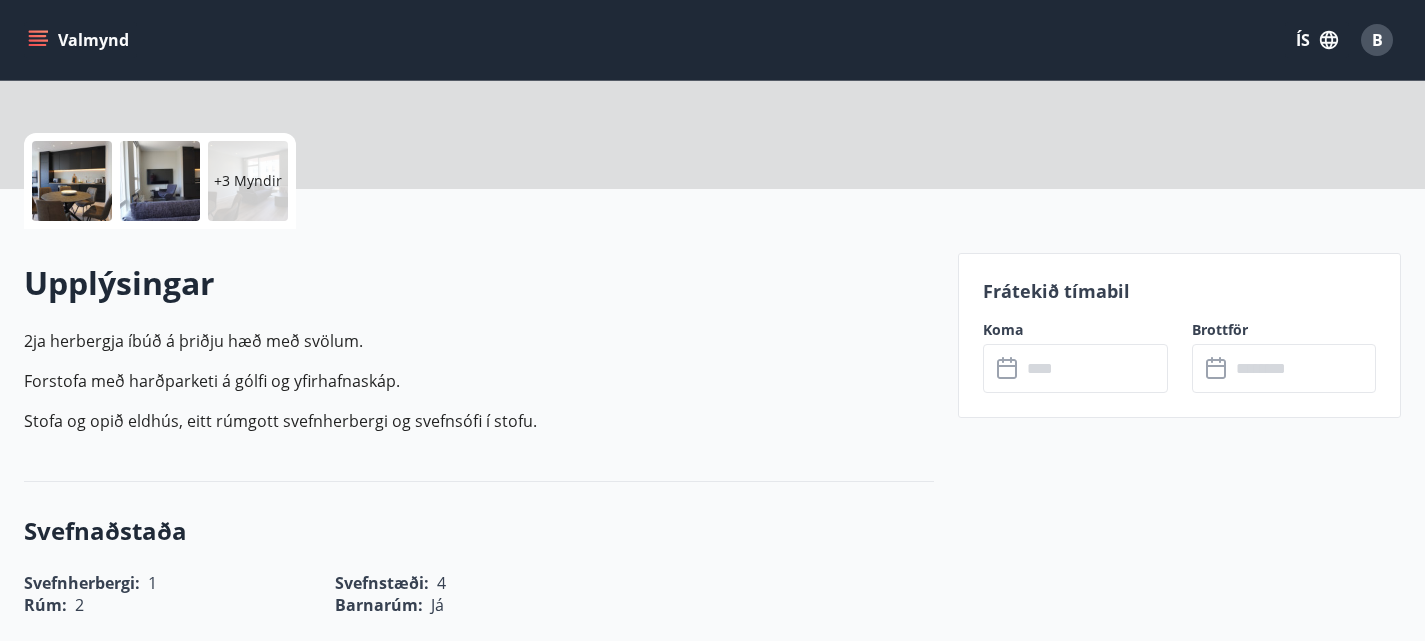 scroll, scrollTop: 0, scrollLeft: 0, axis: both 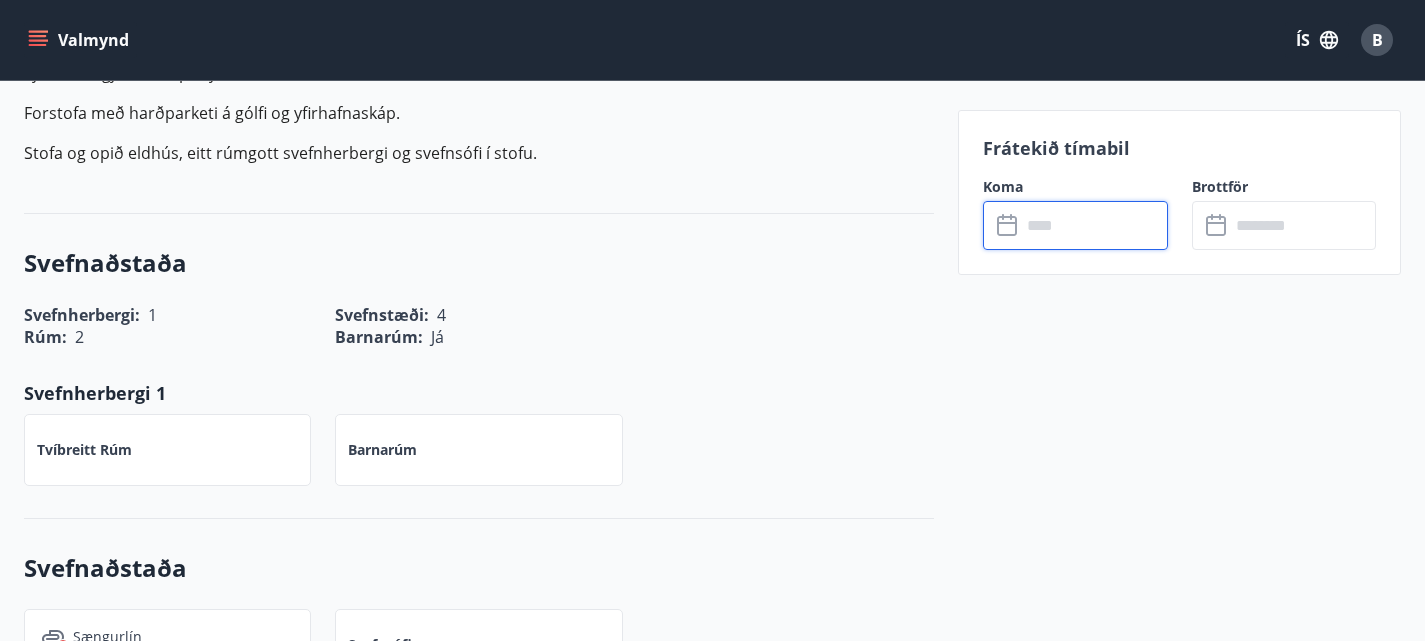 click at bounding box center [1094, 225] 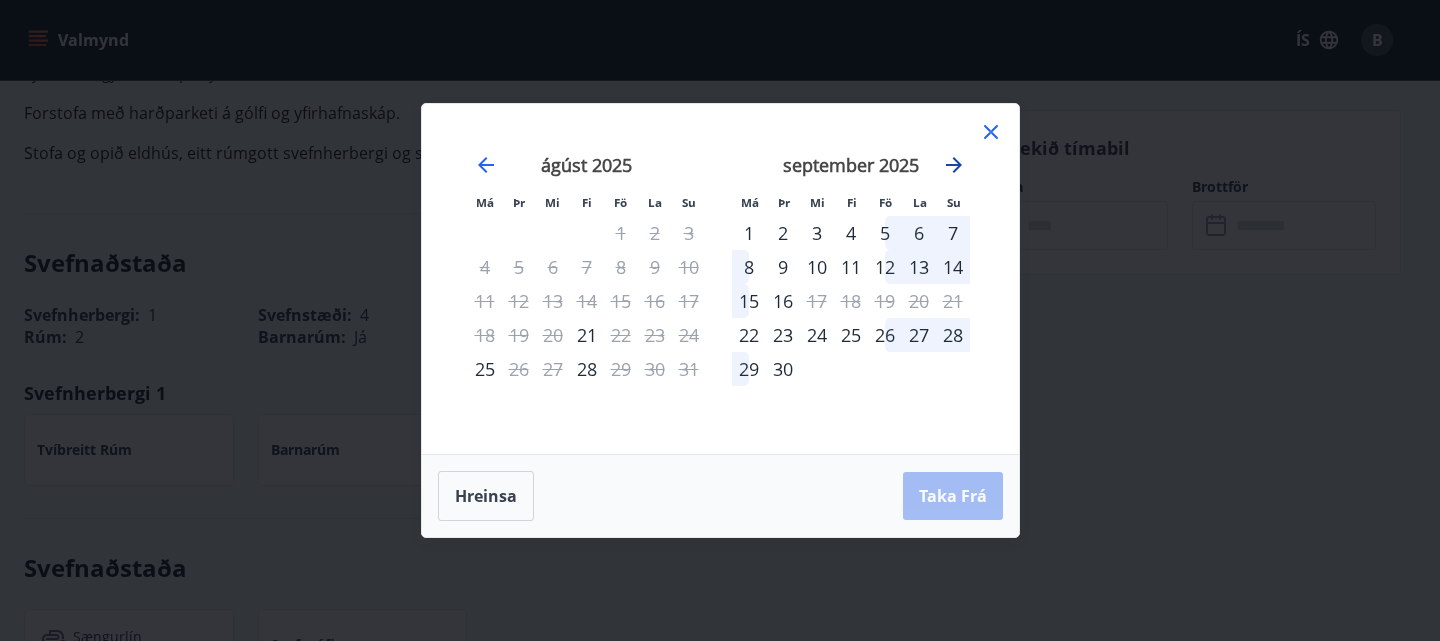 click 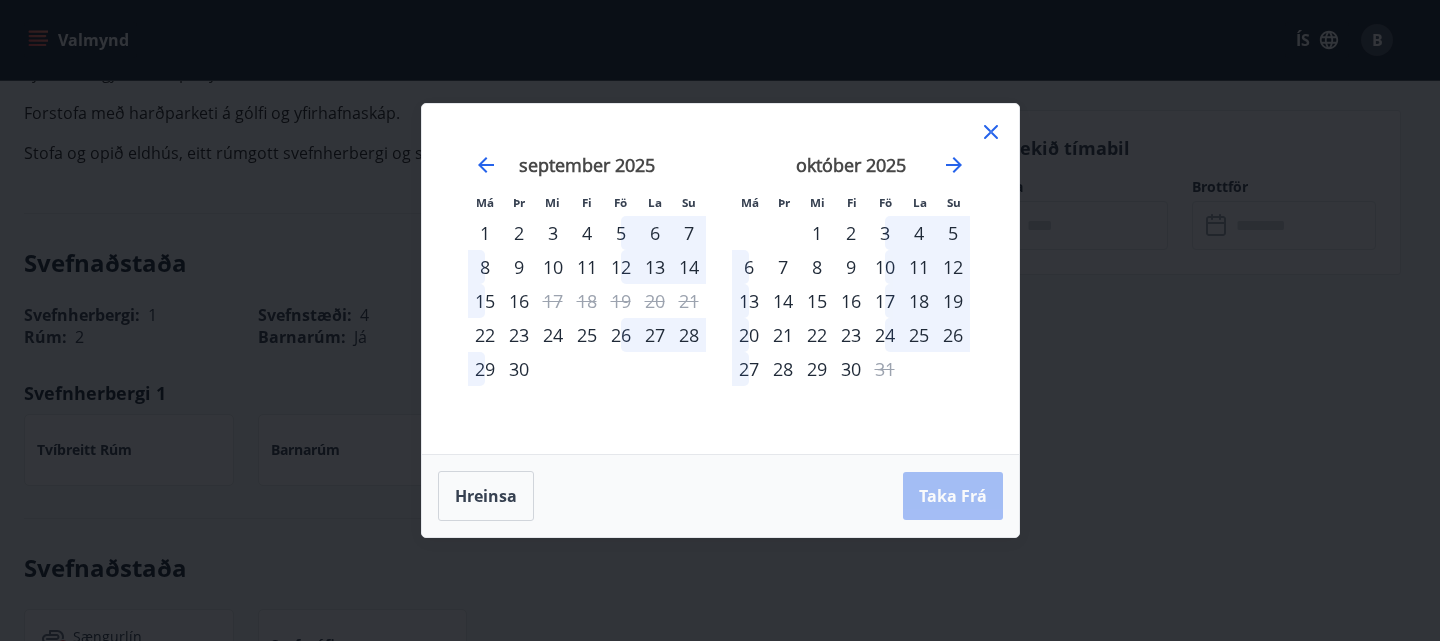 click on "24" at bounding box center (553, 335) 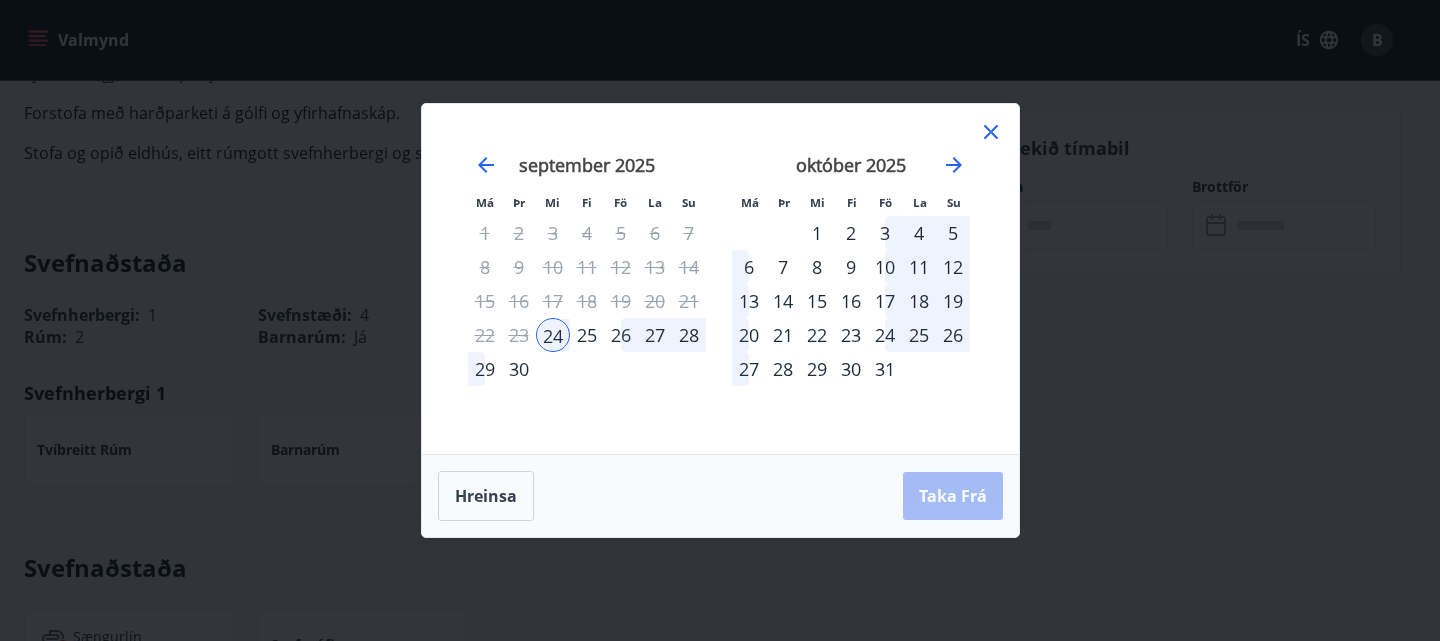 click on "25" at bounding box center [587, 335] 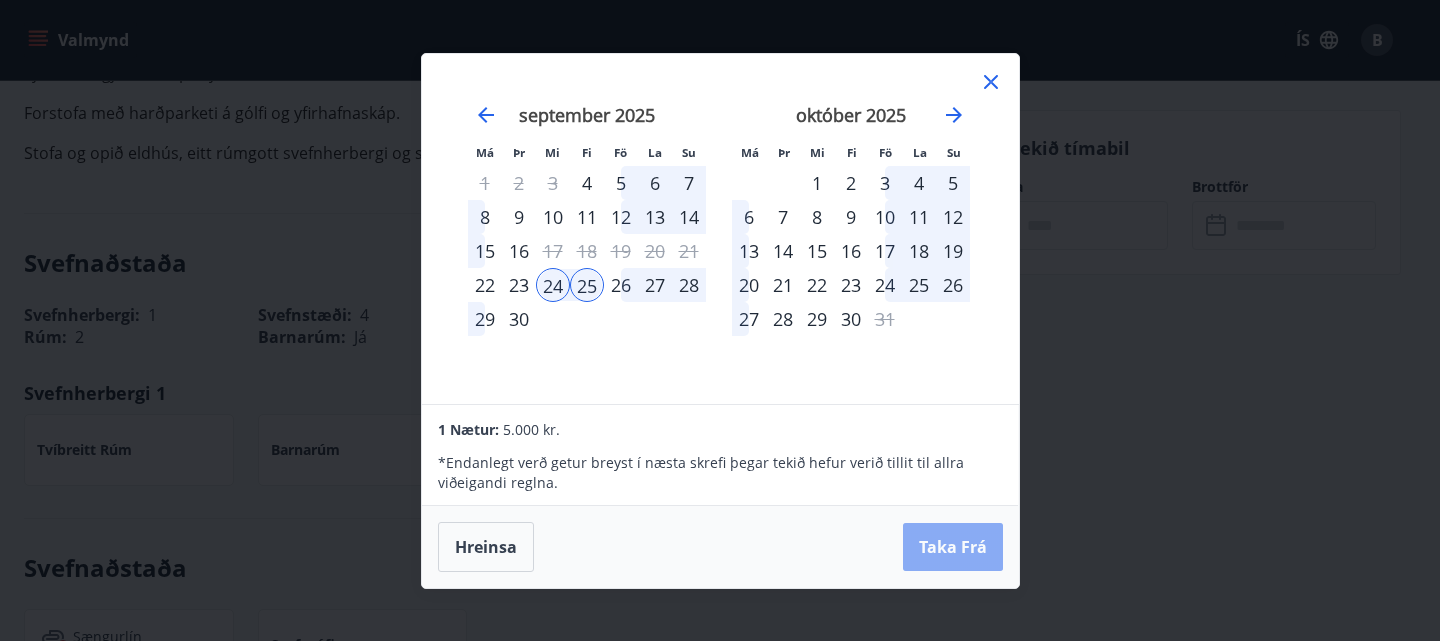 click on "Taka Frá" at bounding box center (953, 547) 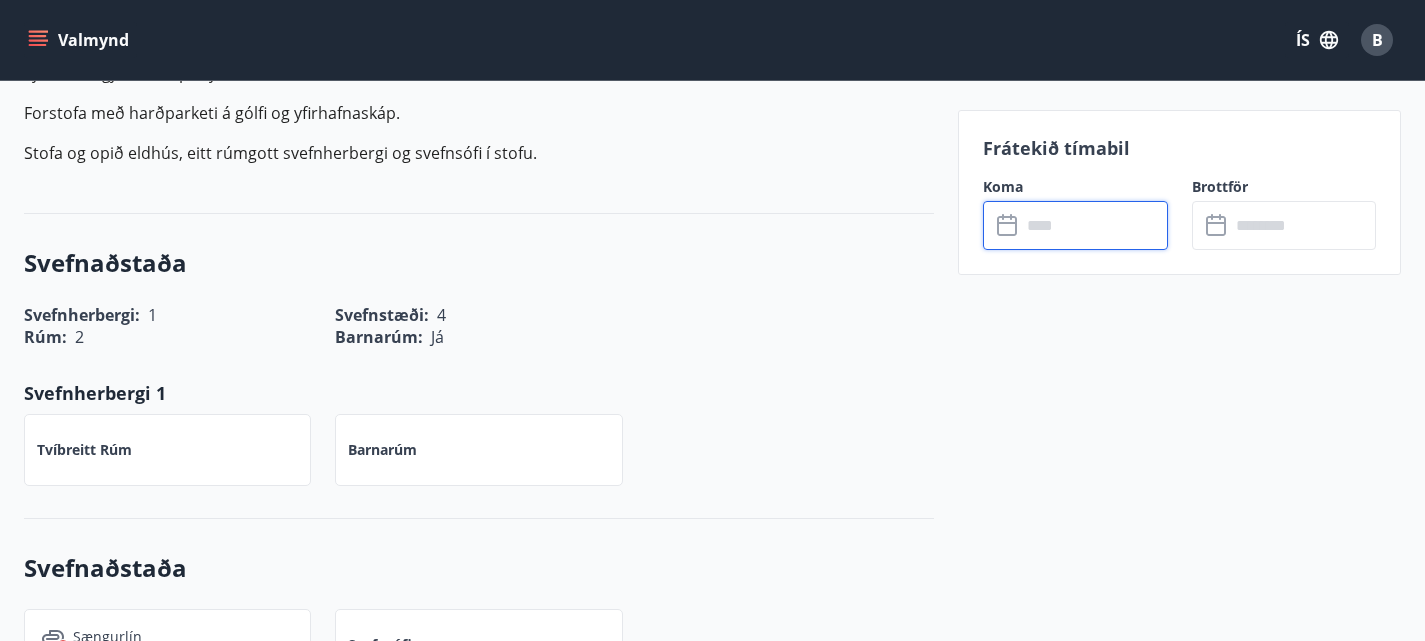 type on "******" 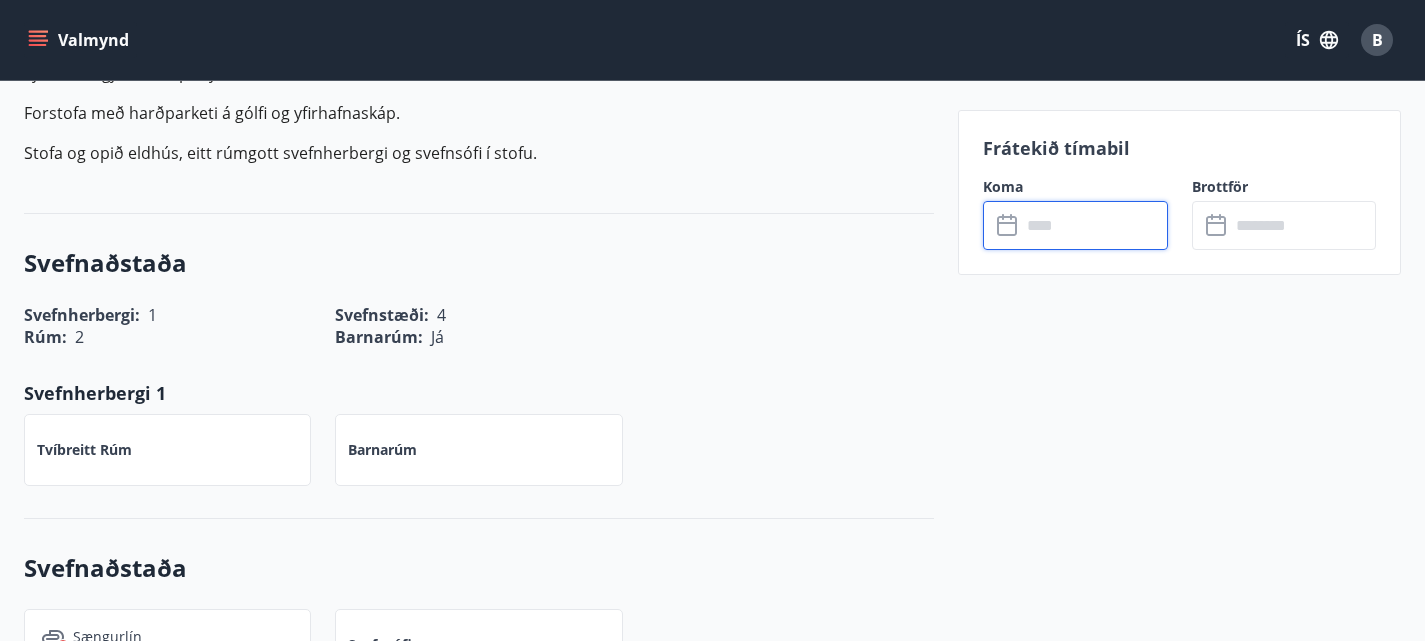 type on "******" 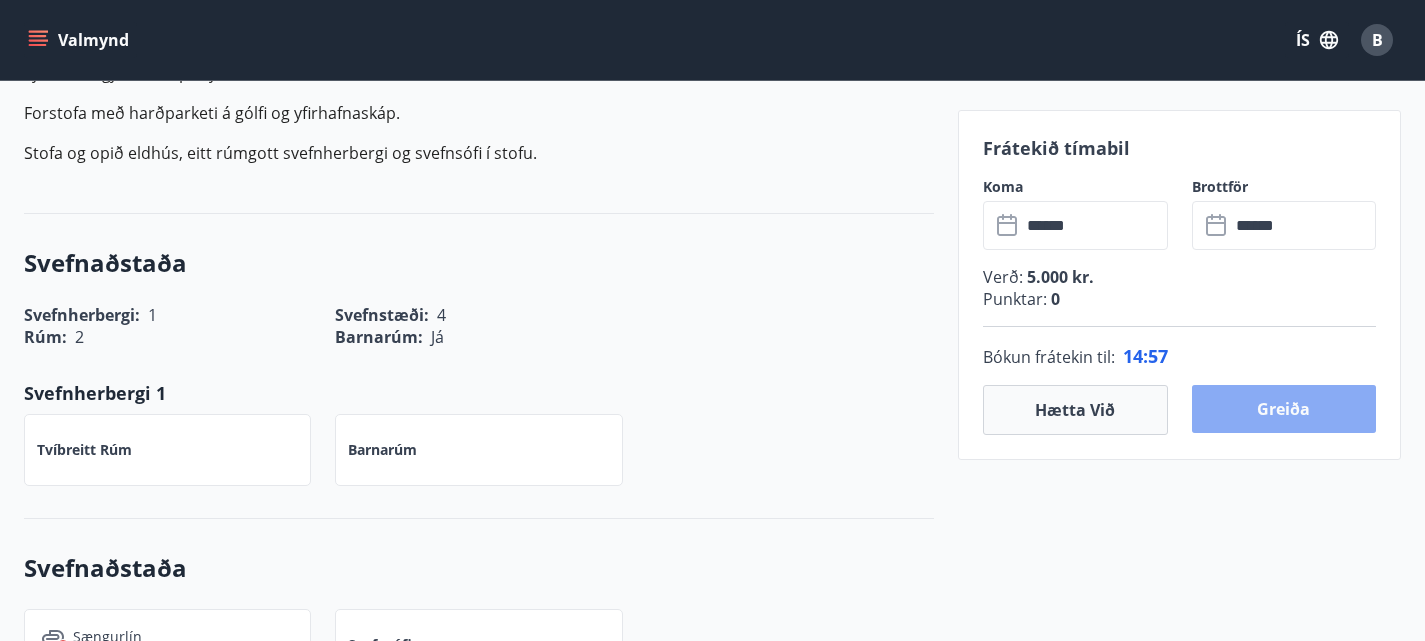 click on "Greiða" at bounding box center [1284, 409] 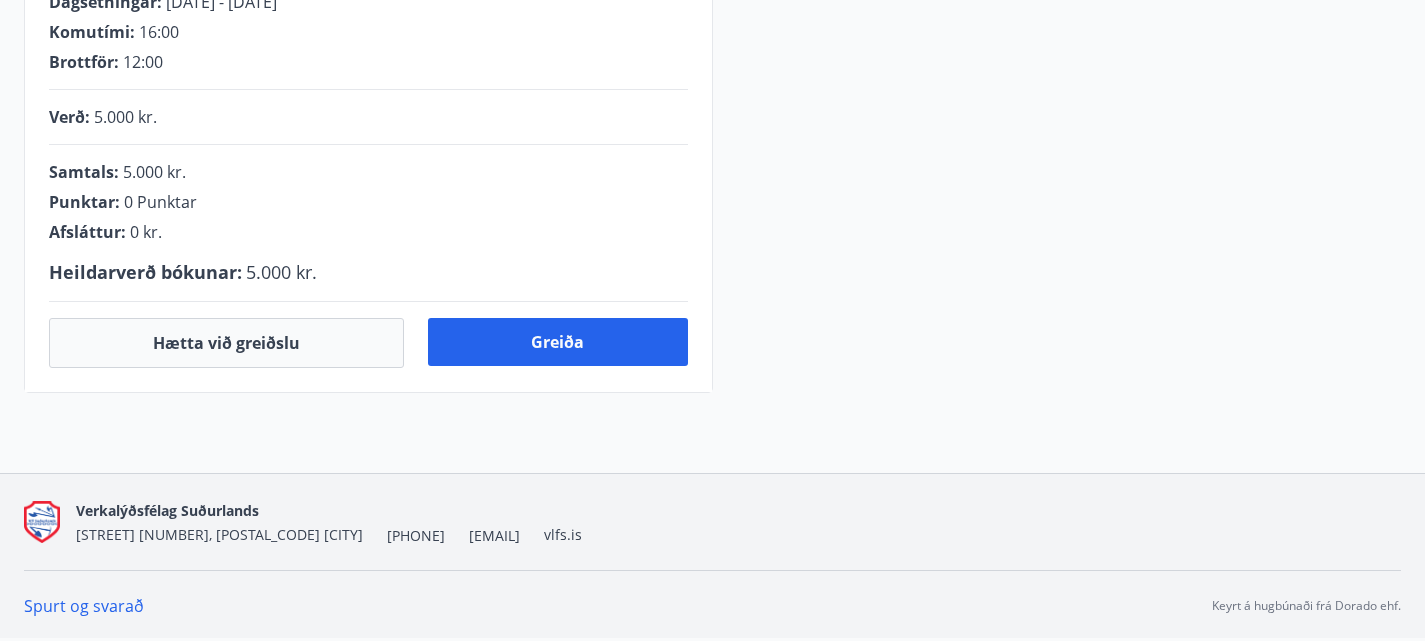scroll, scrollTop: 679, scrollLeft: 0, axis: vertical 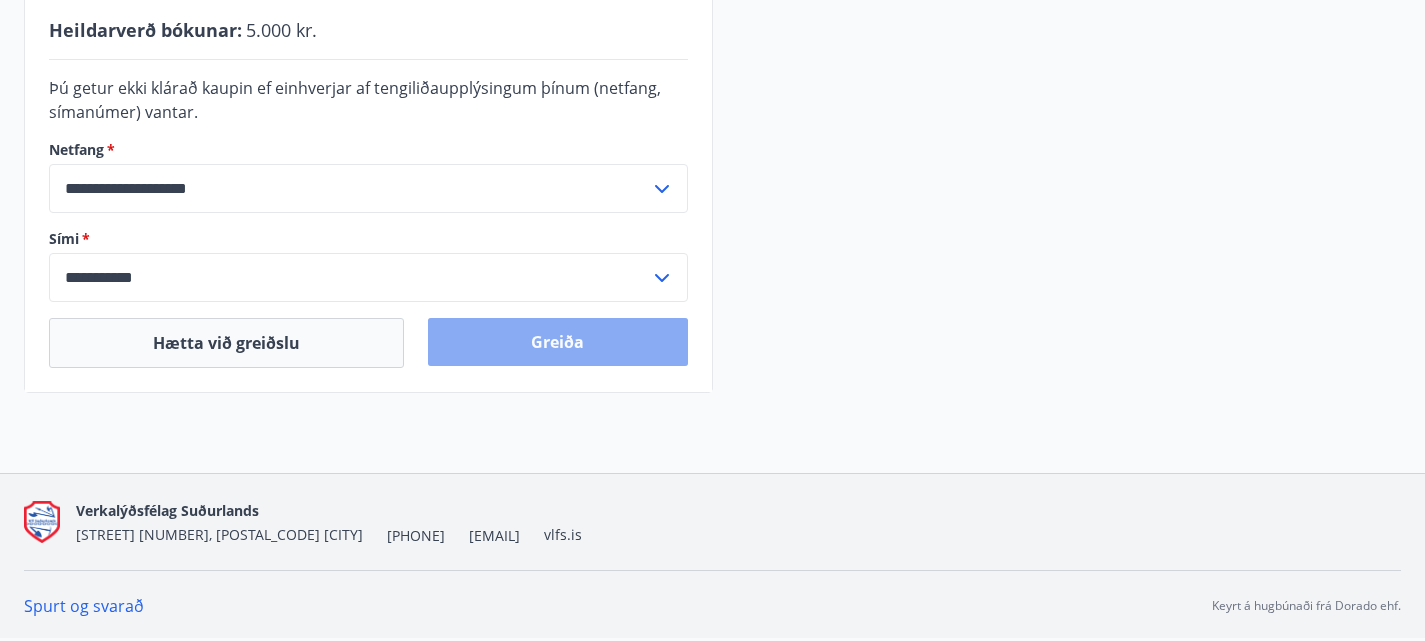 click on "Greiða" at bounding box center [557, 342] 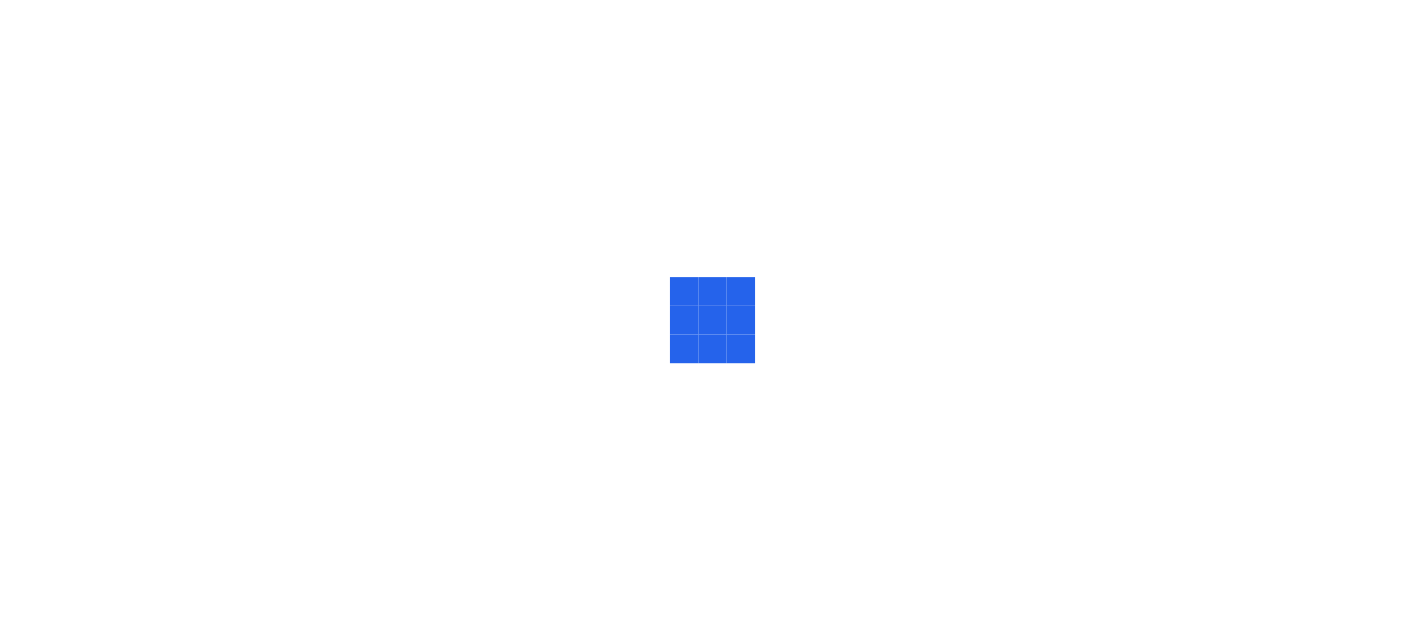 scroll, scrollTop: 0, scrollLeft: 0, axis: both 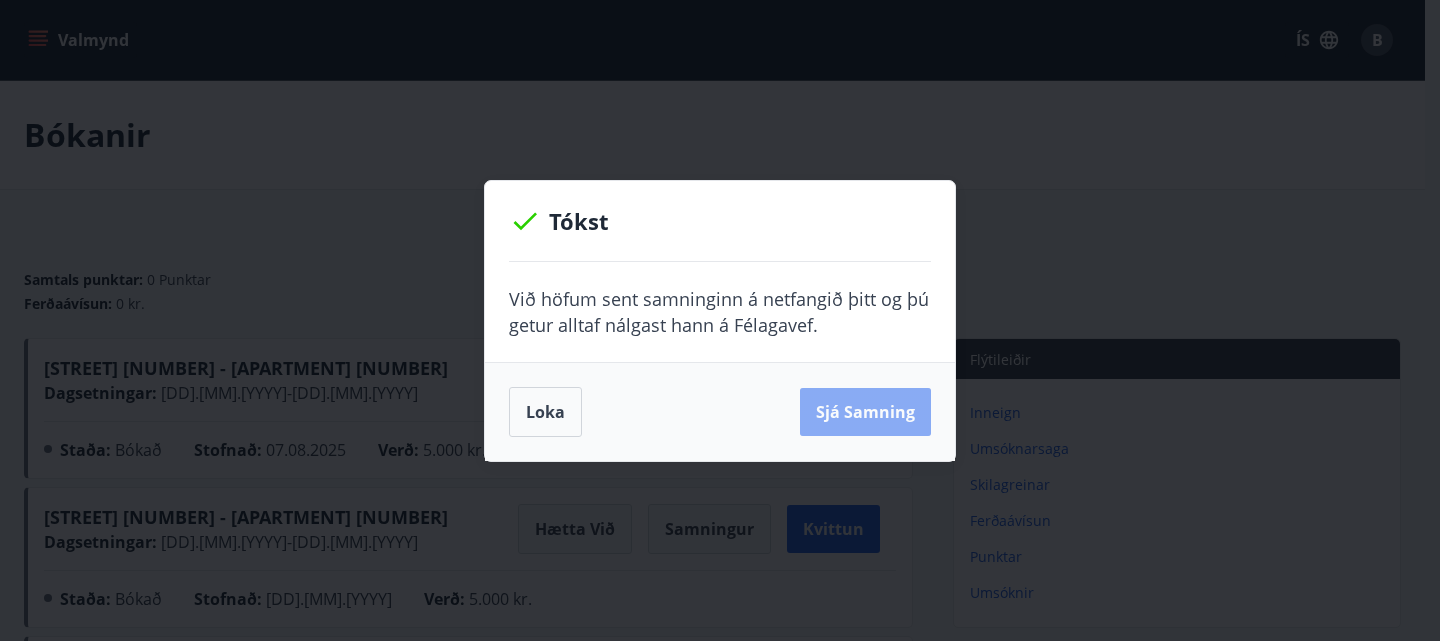 click on "Sjá samning" at bounding box center (865, 412) 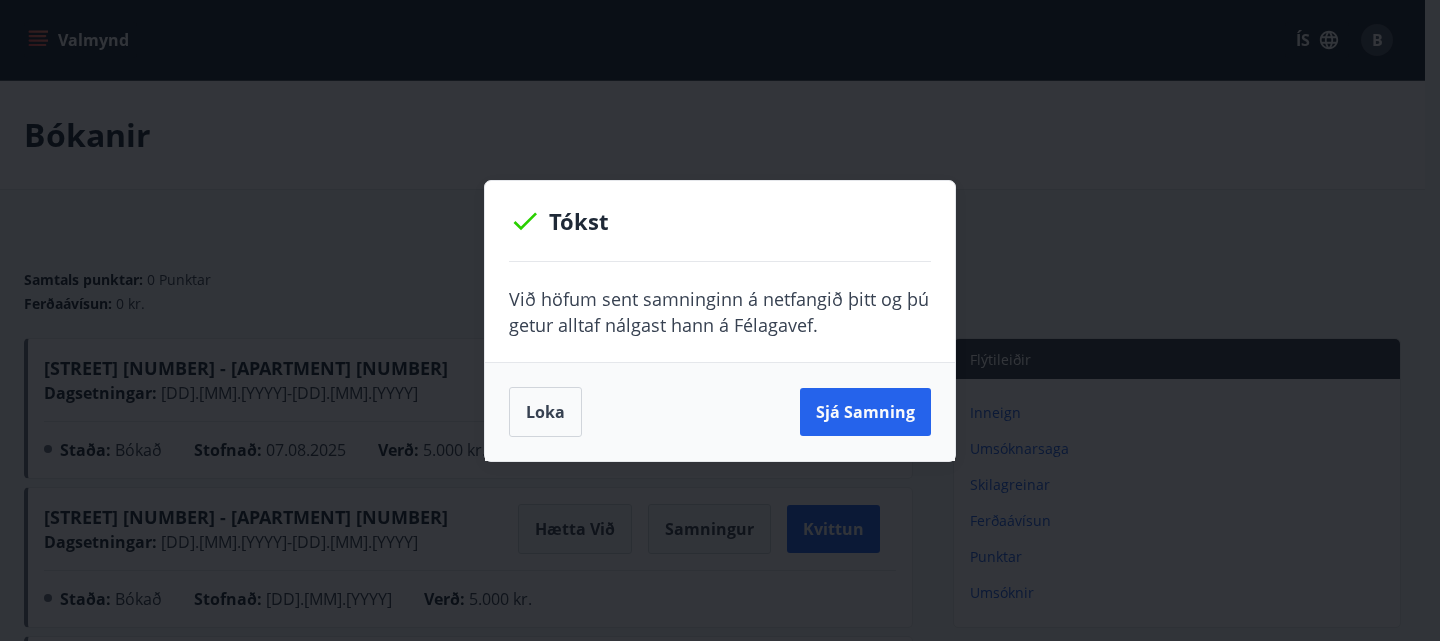 click on "Tókst Við höfum sent samninginn á netfangið þitt og þú getur alltaf nálgast hann á Félagavef. Loka Sjá samning" at bounding box center (720, 320) 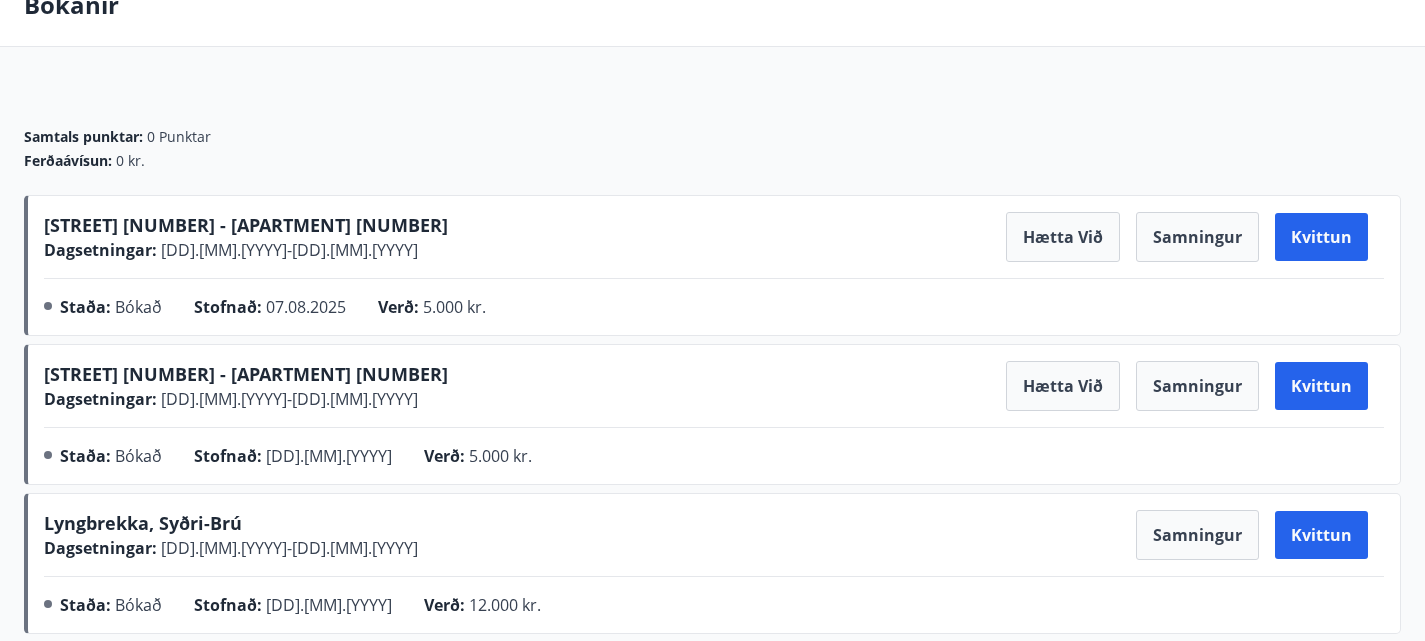 scroll, scrollTop: 96, scrollLeft: 0, axis: vertical 